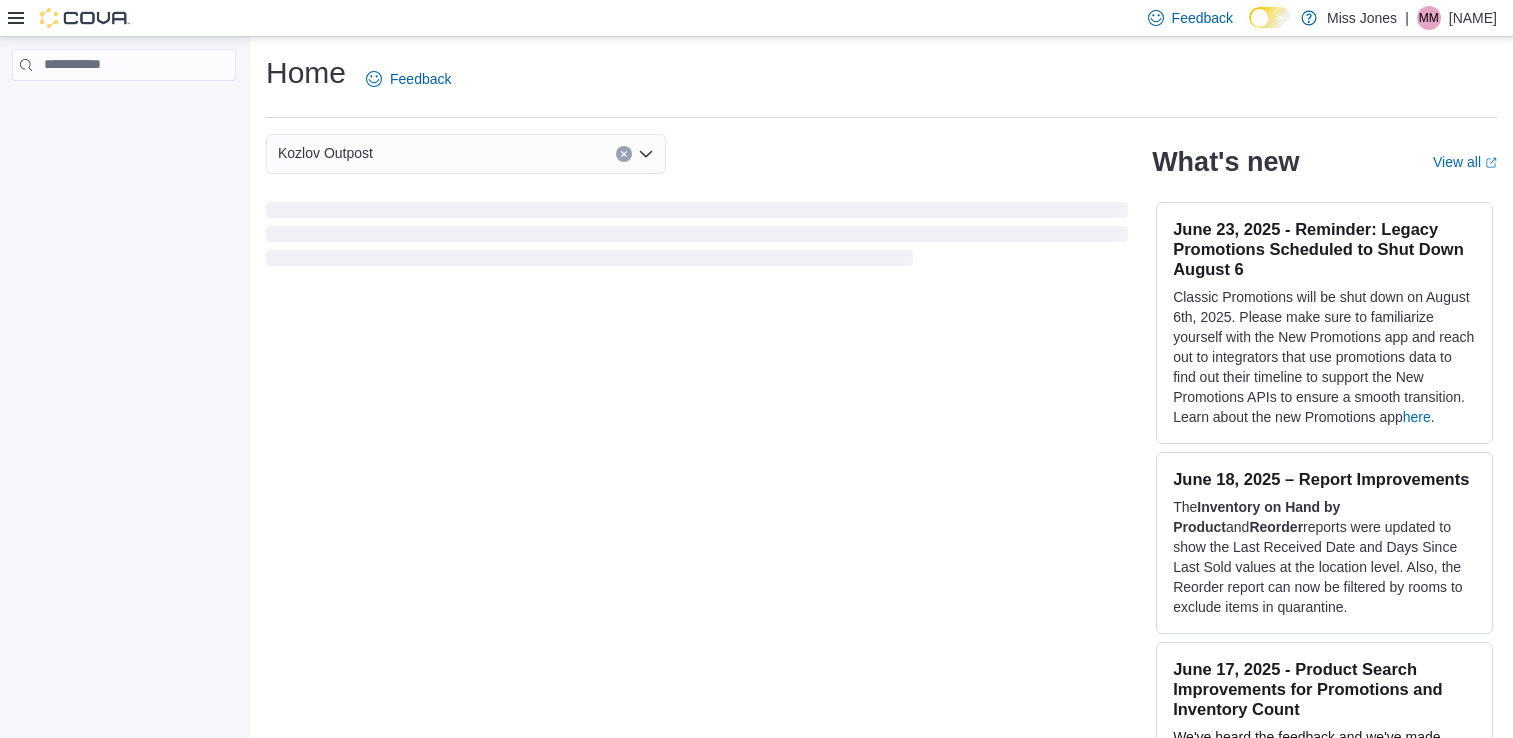 scroll, scrollTop: 0, scrollLeft: 0, axis: both 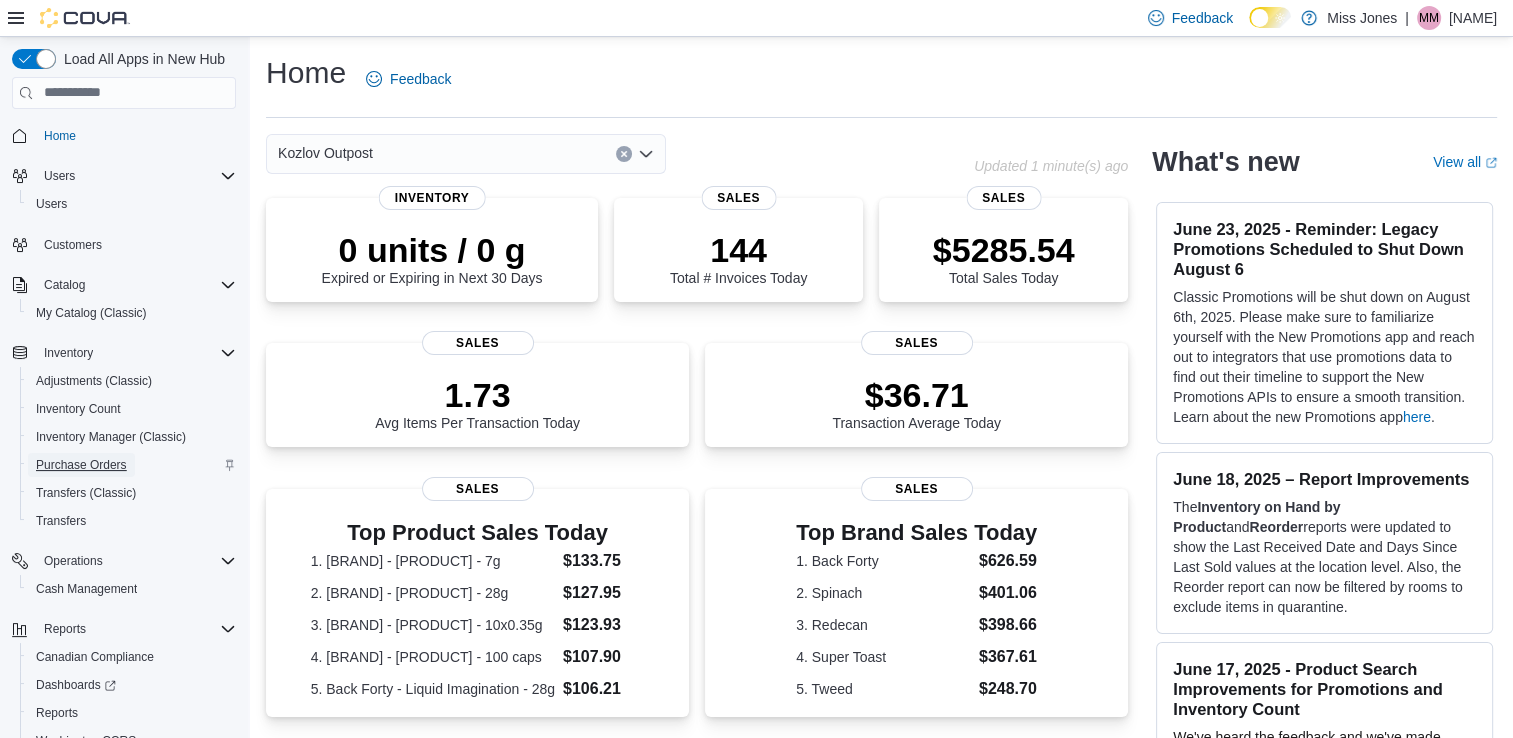 click on "Purchase Orders" at bounding box center [81, 465] 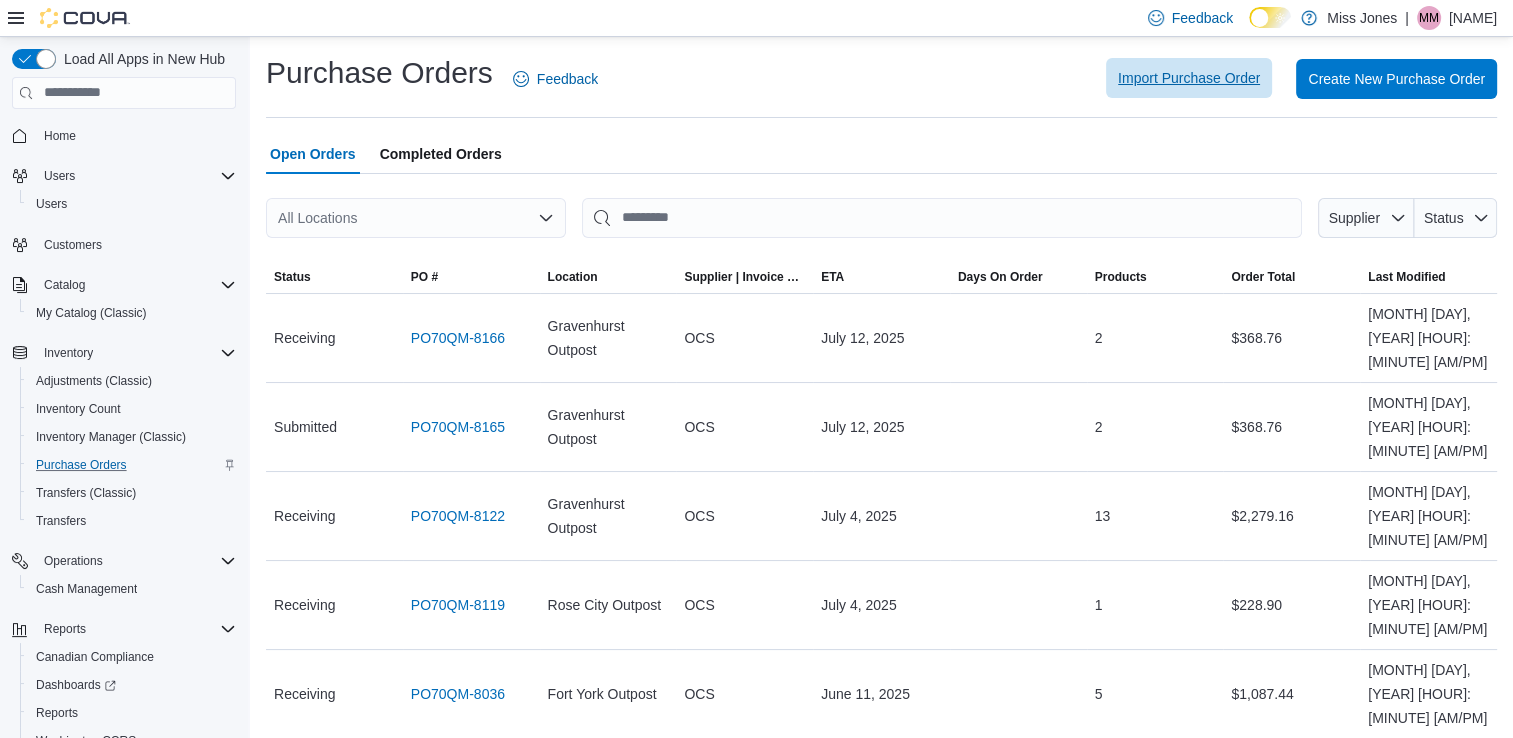 click on "Import Purchase Order" at bounding box center [1189, 78] 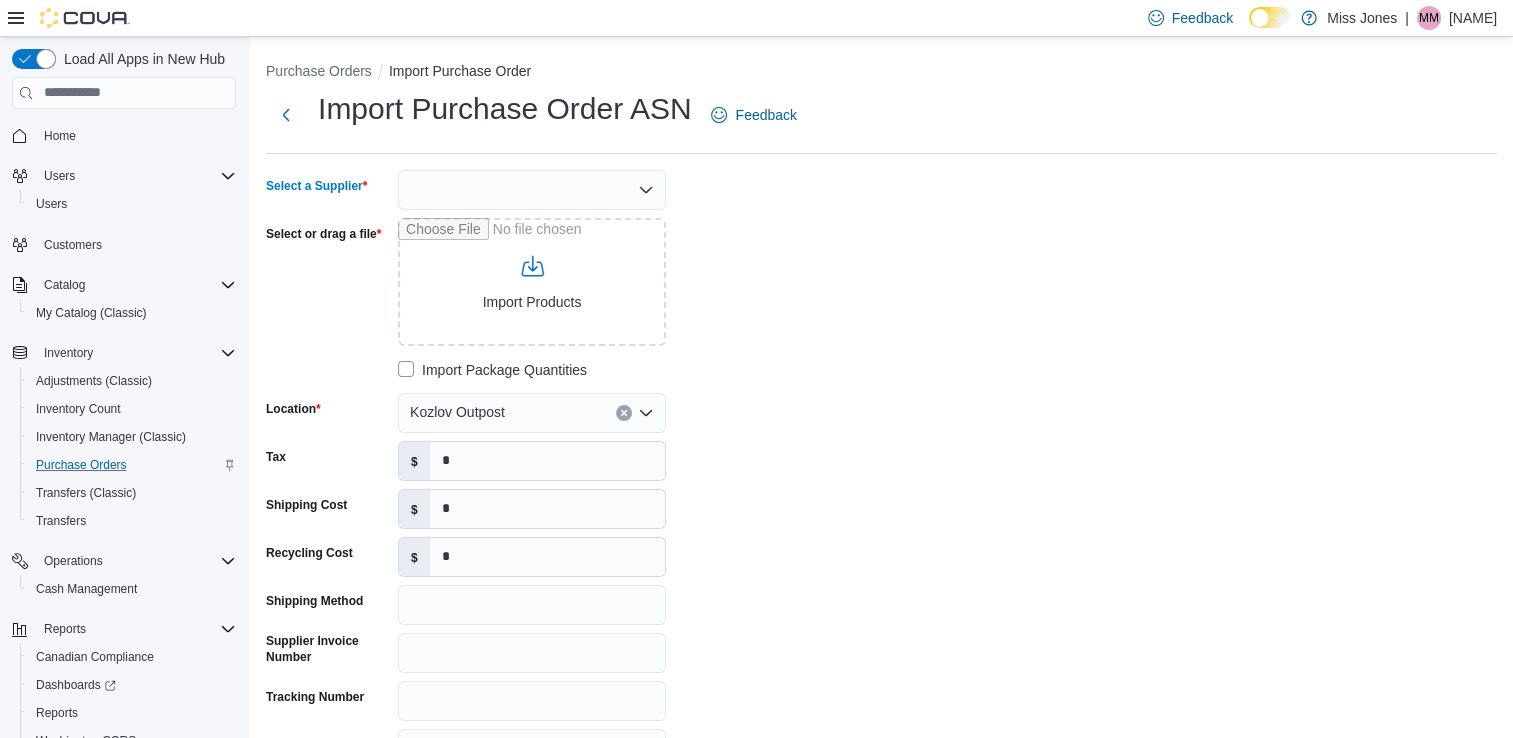 click at bounding box center [532, 190] 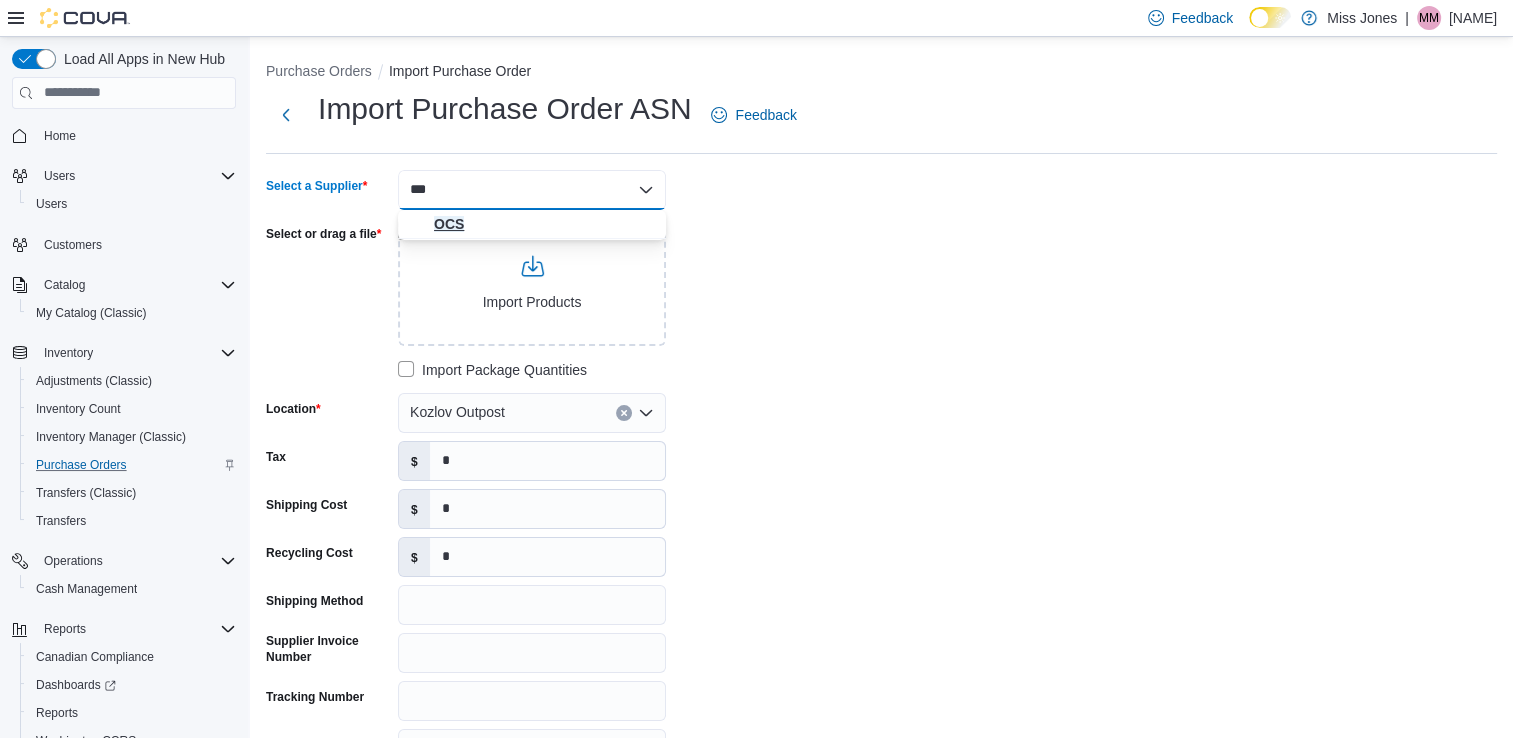type on "***" 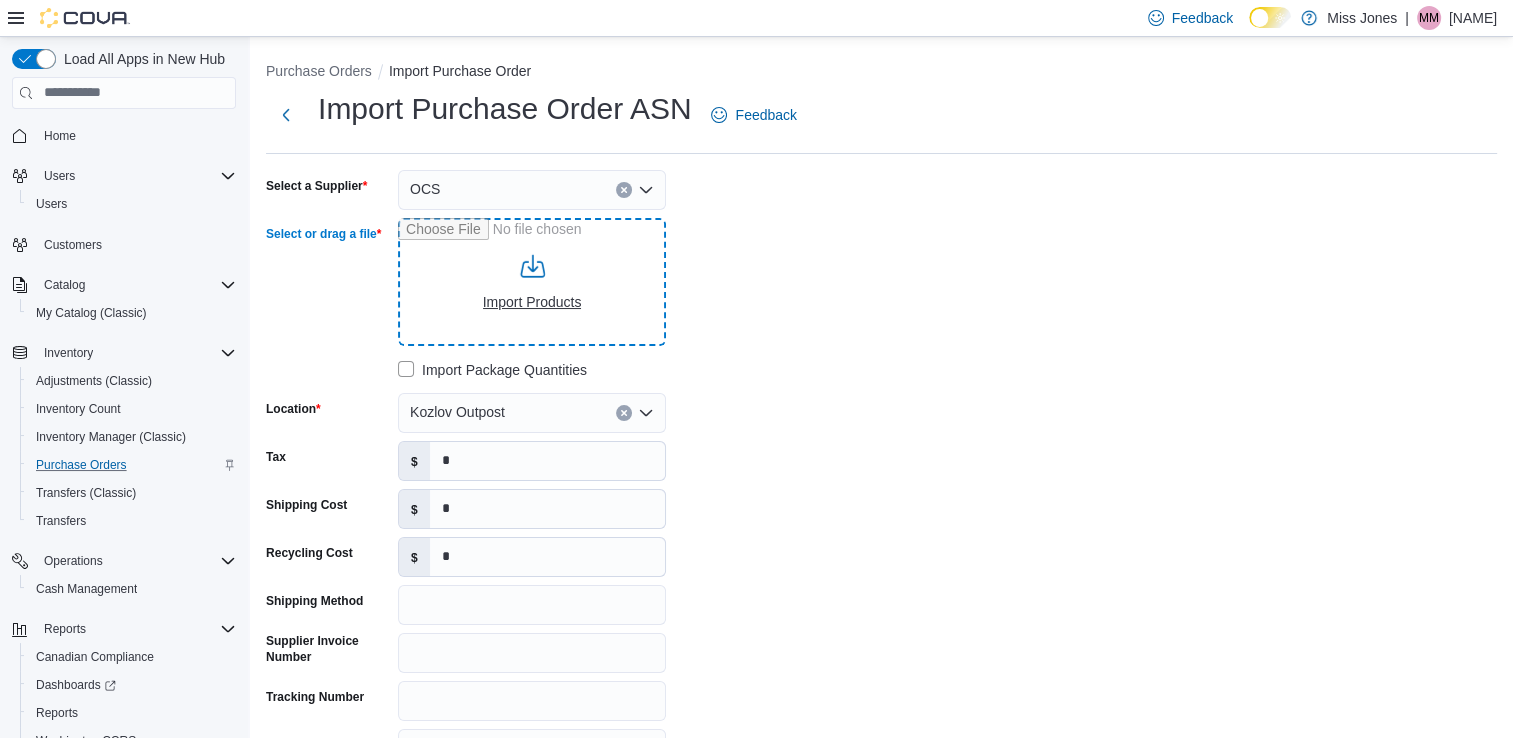 click on "Select or drag a file" at bounding box center [532, 282] 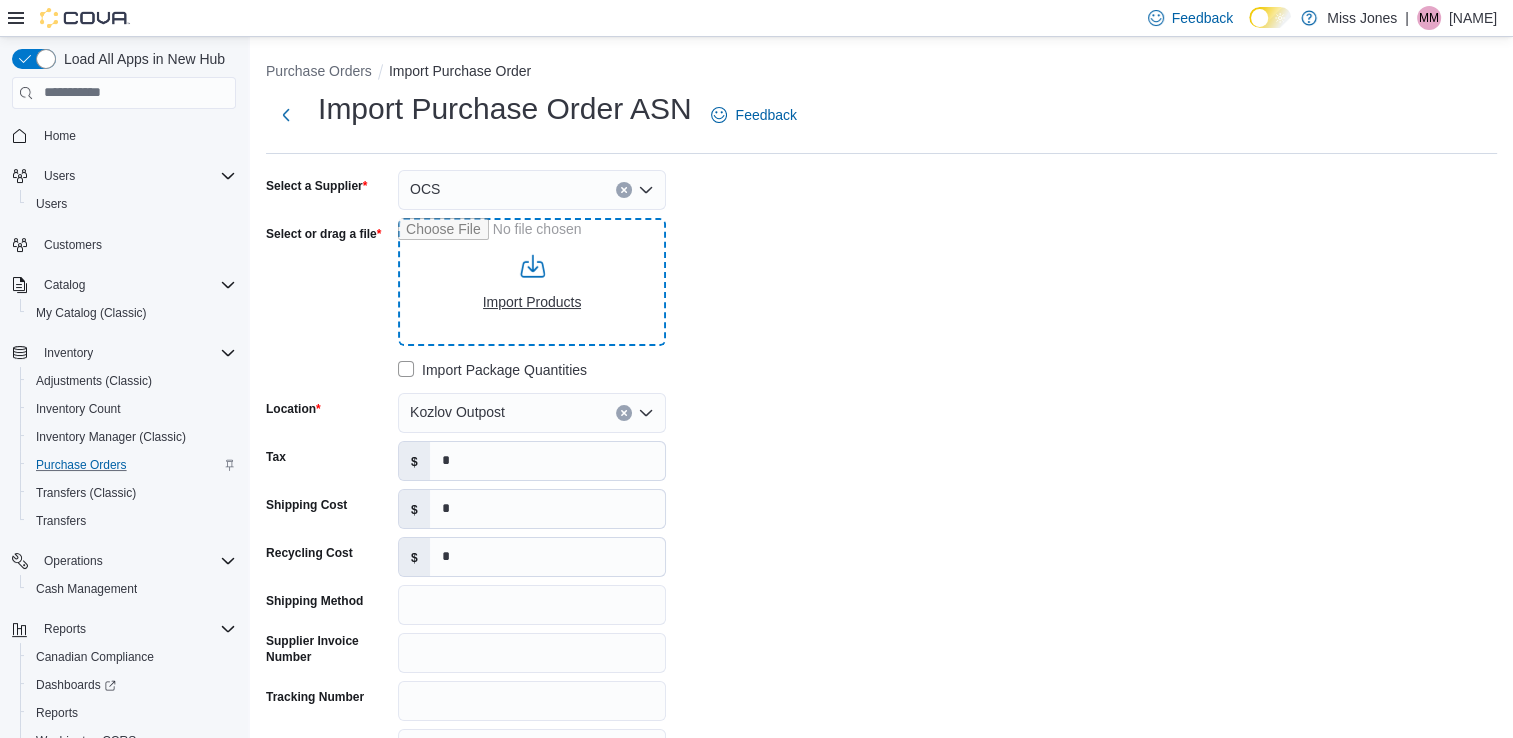 type on "**********" 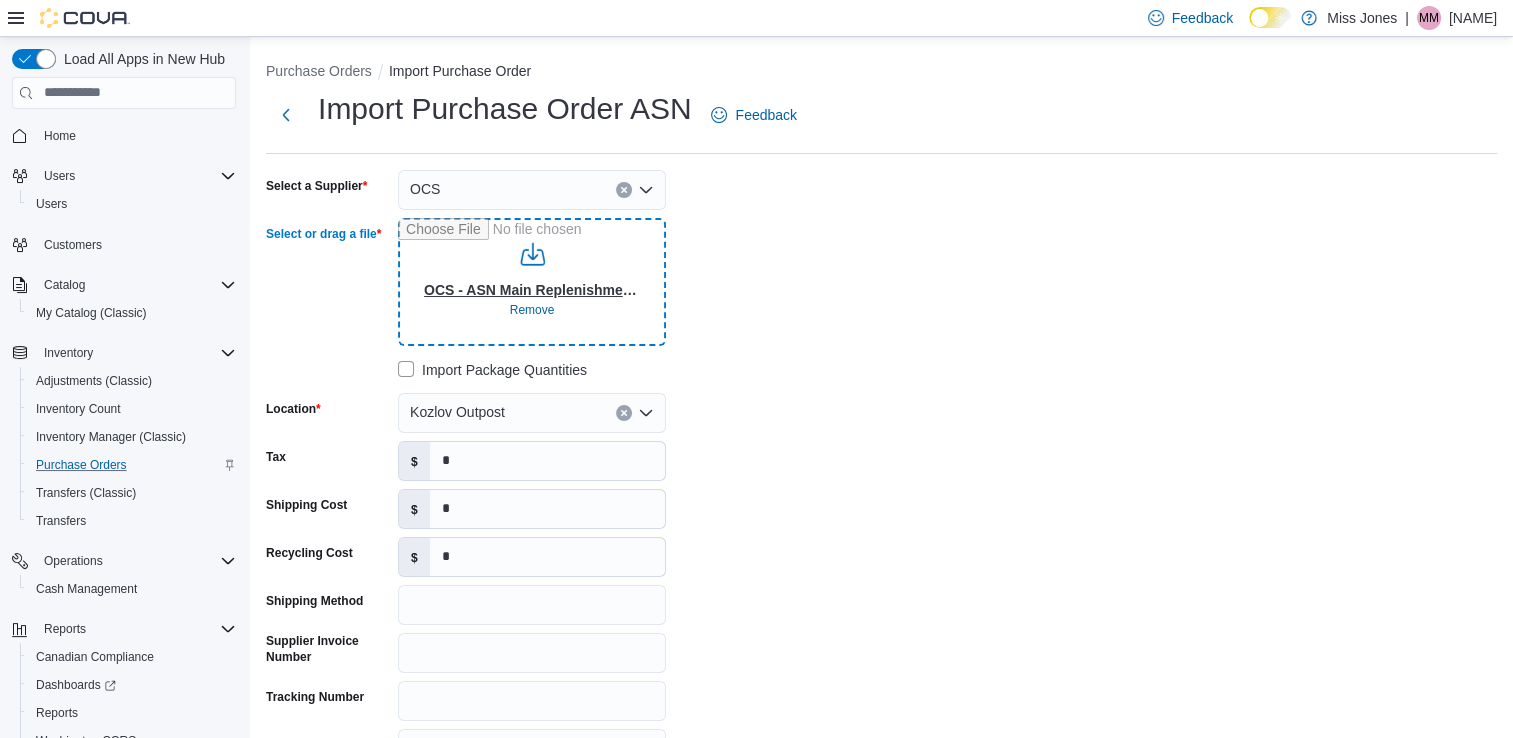 type on "**********" 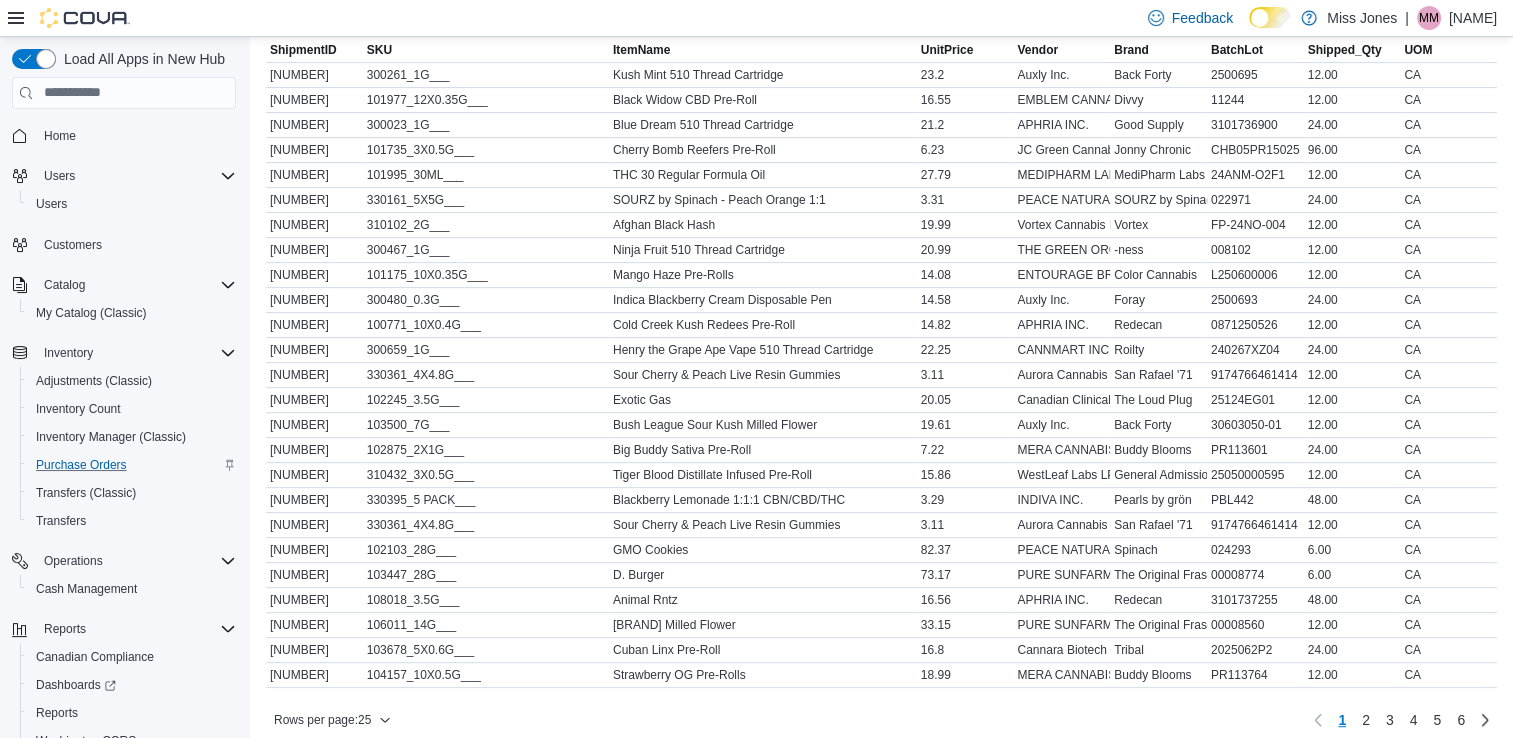 scroll, scrollTop: 851, scrollLeft: 0, axis: vertical 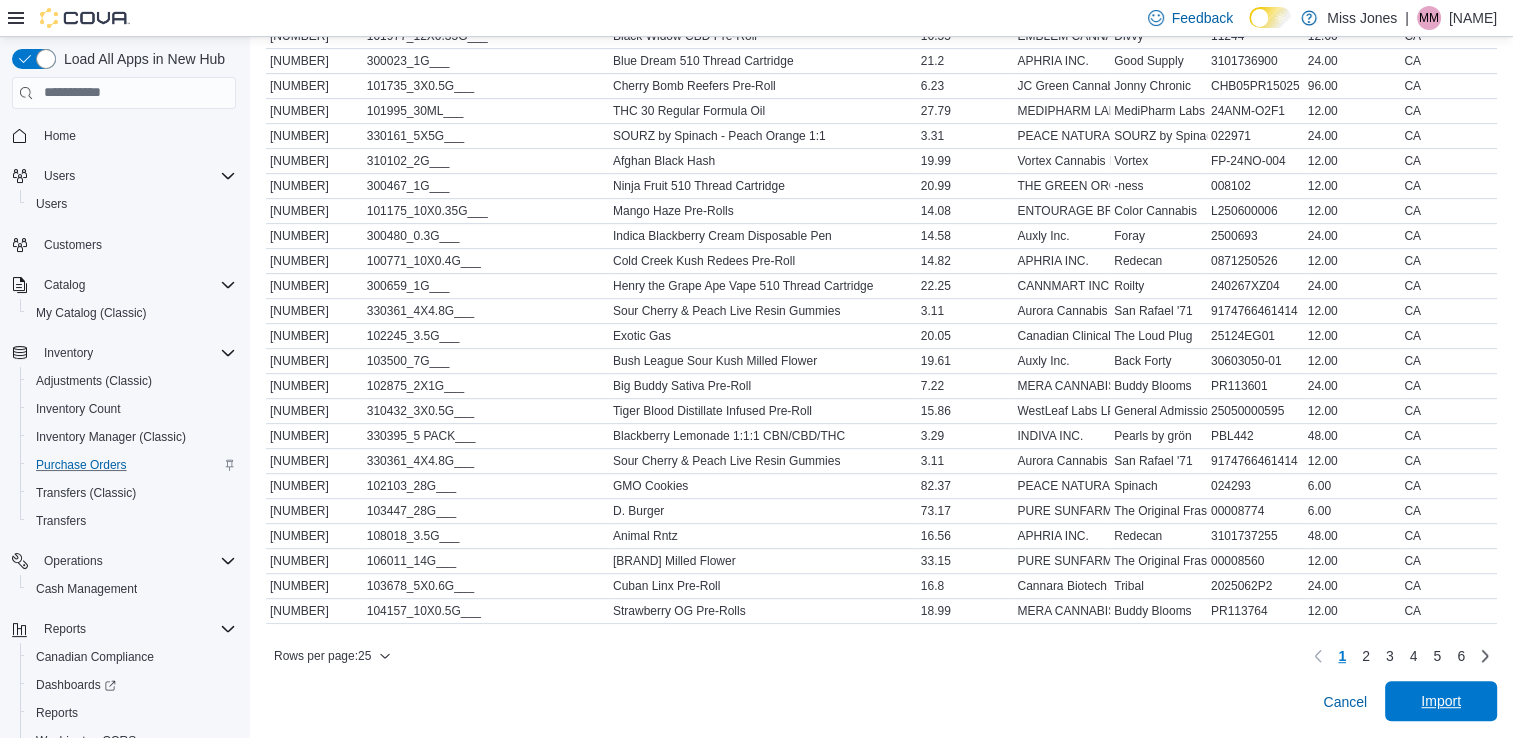 click on "Import" at bounding box center [1441, 701] 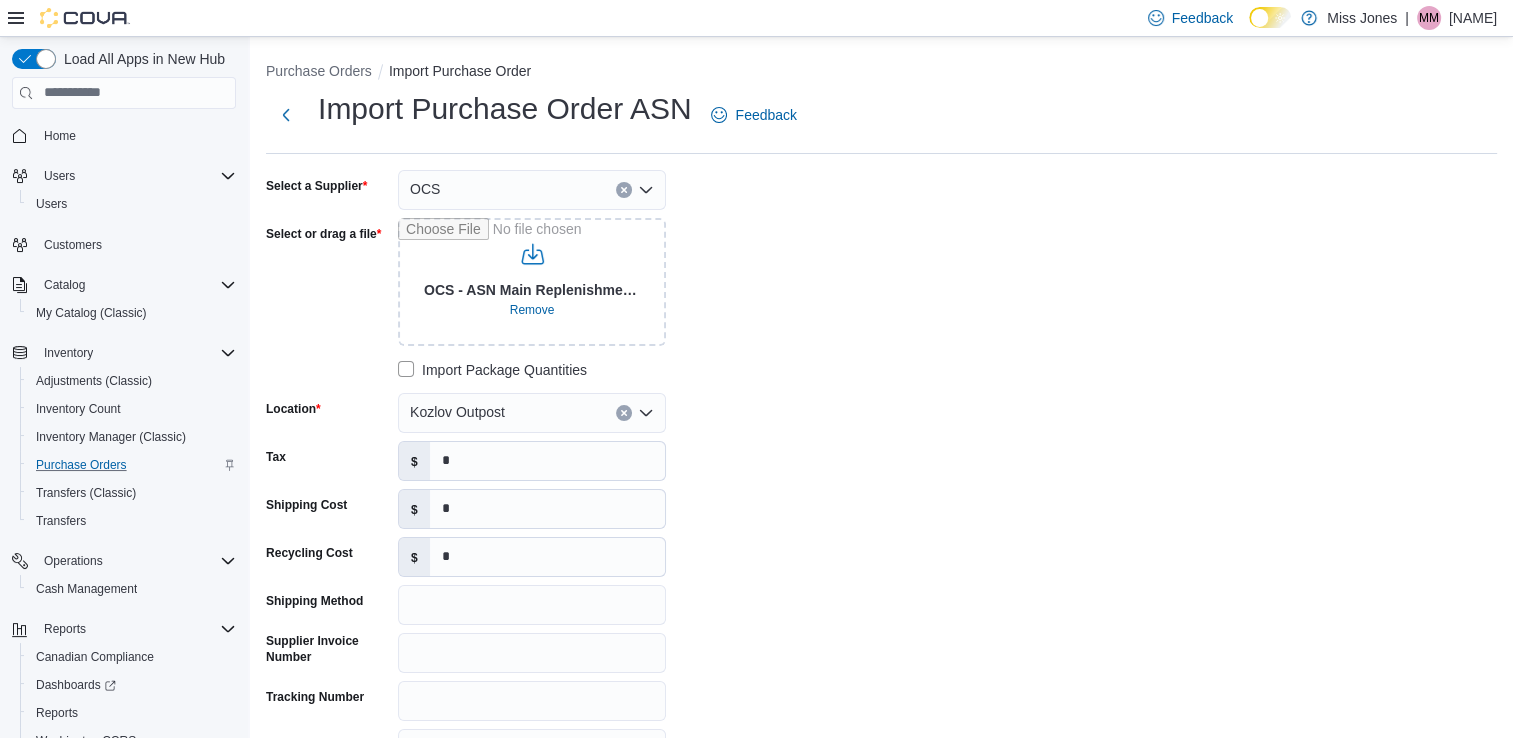 scroll, scrollTop: 18, scrollLeft: 0, axis: vertical 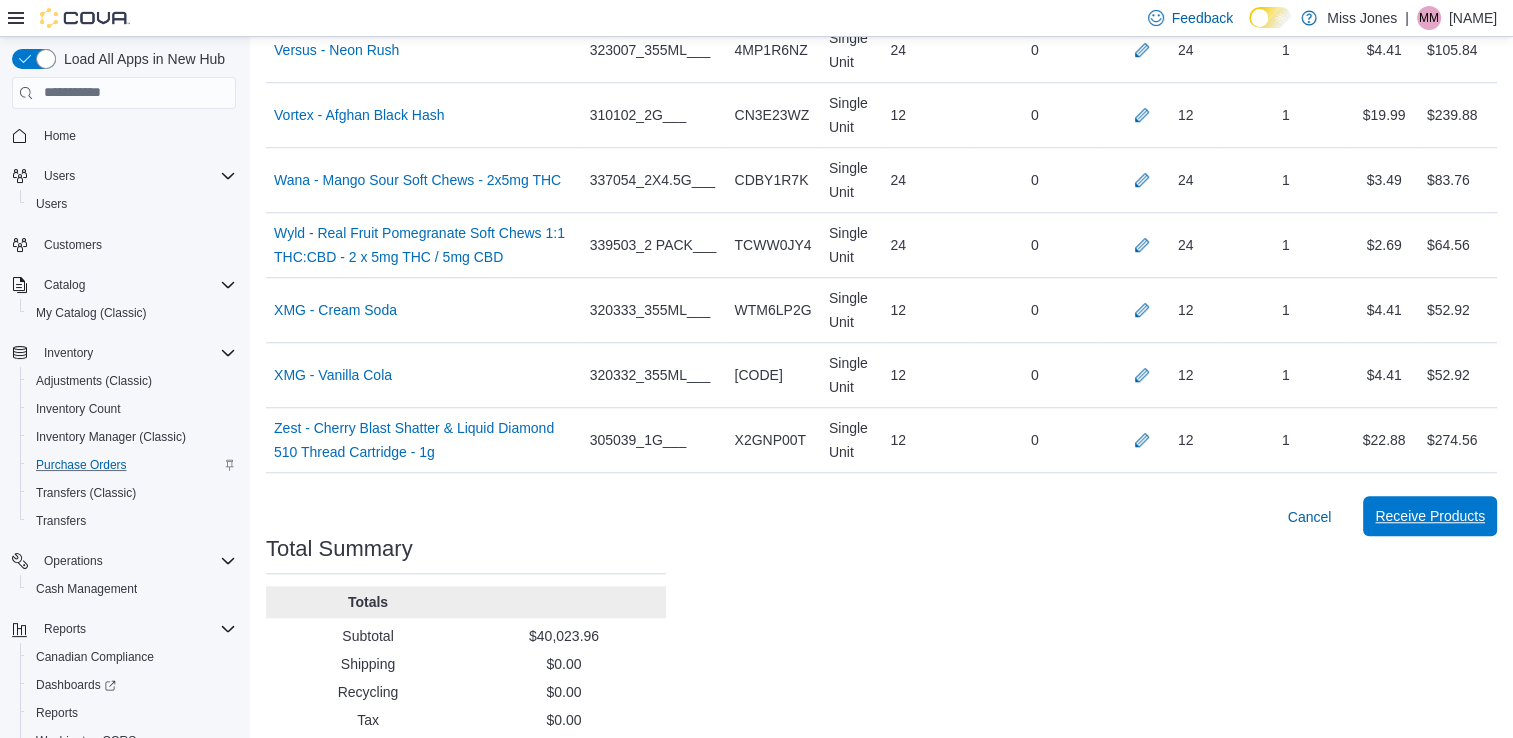 click on "Receive Products" at bounding box center (1430, 516) 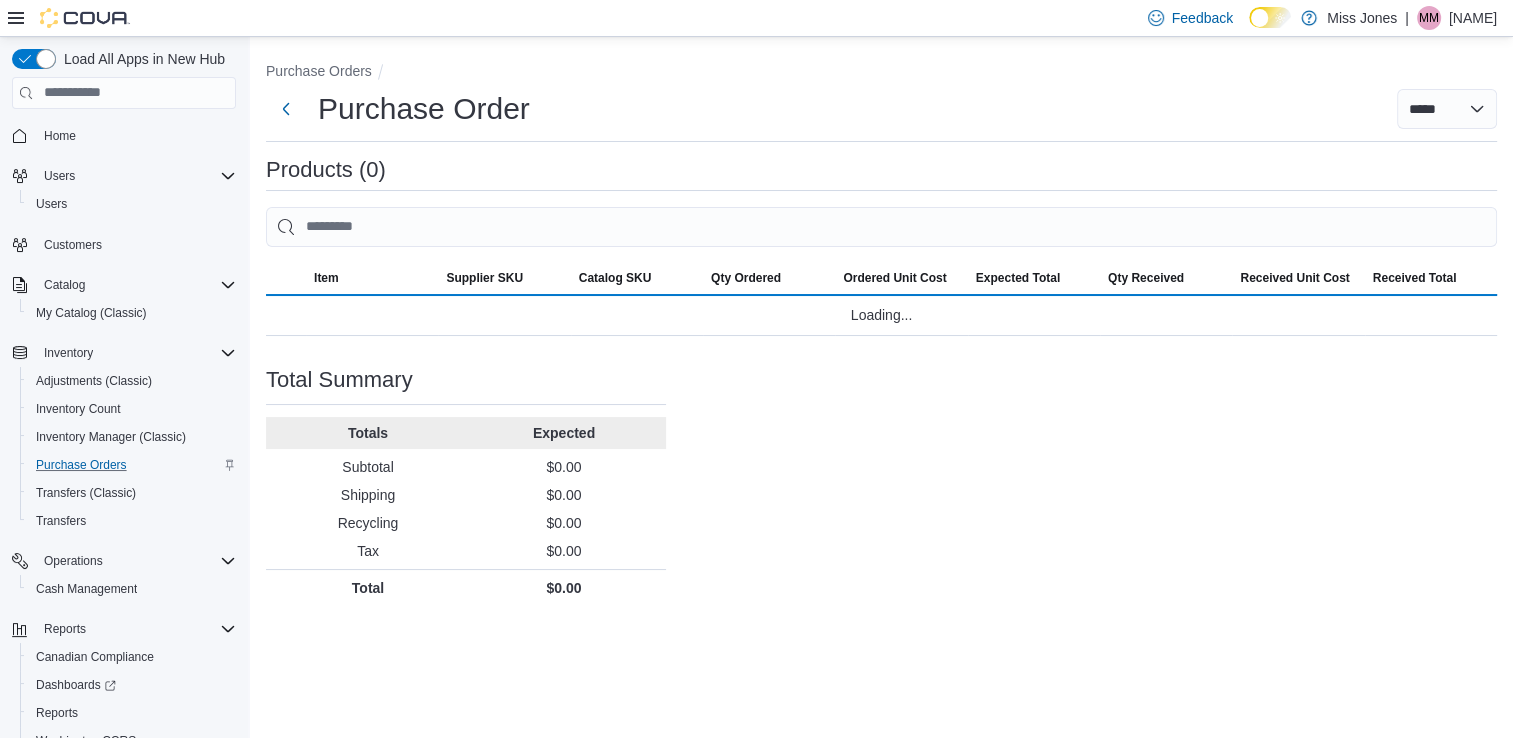 scroll, scrollTop: 0, scrollLeft: 0, axis: both 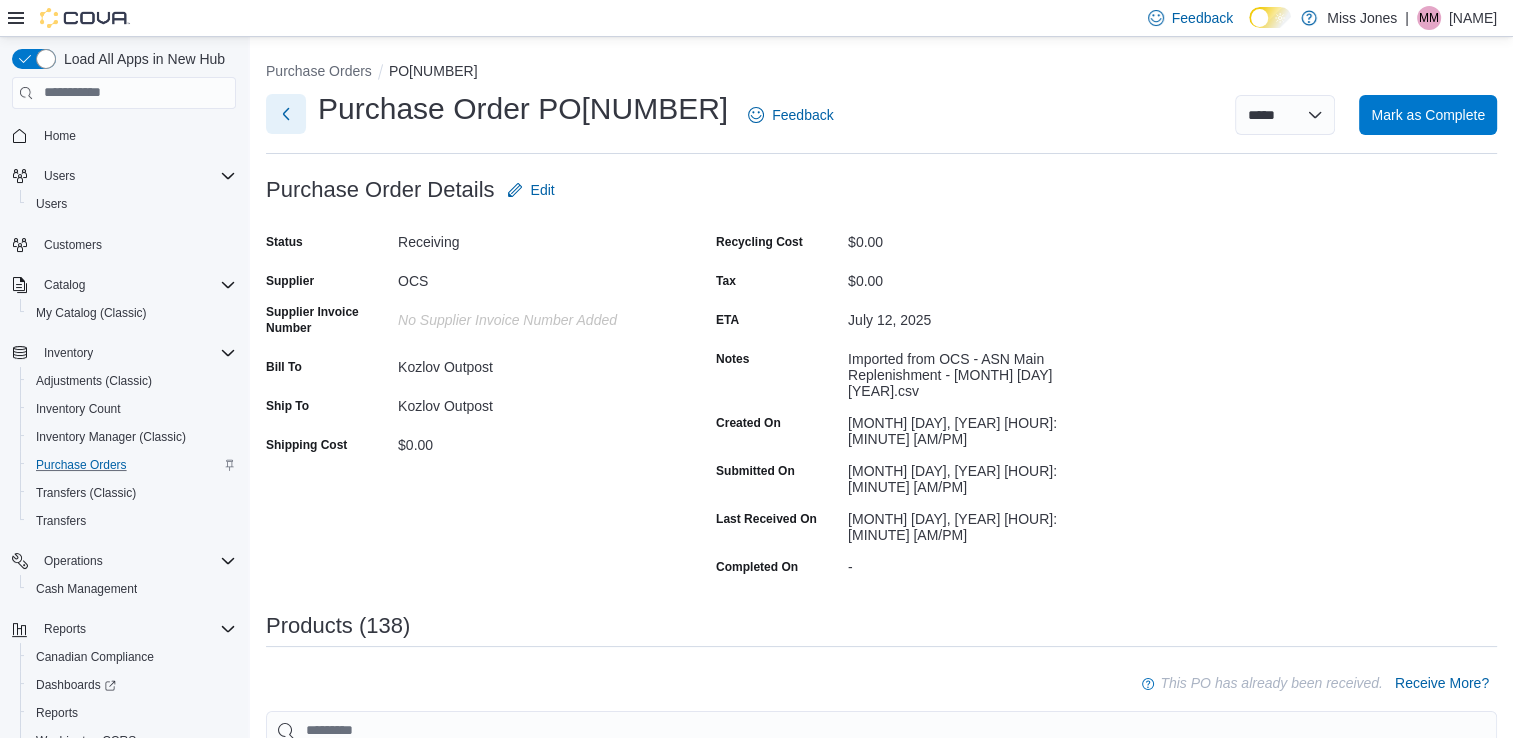 click at bounding box center (286, 114) 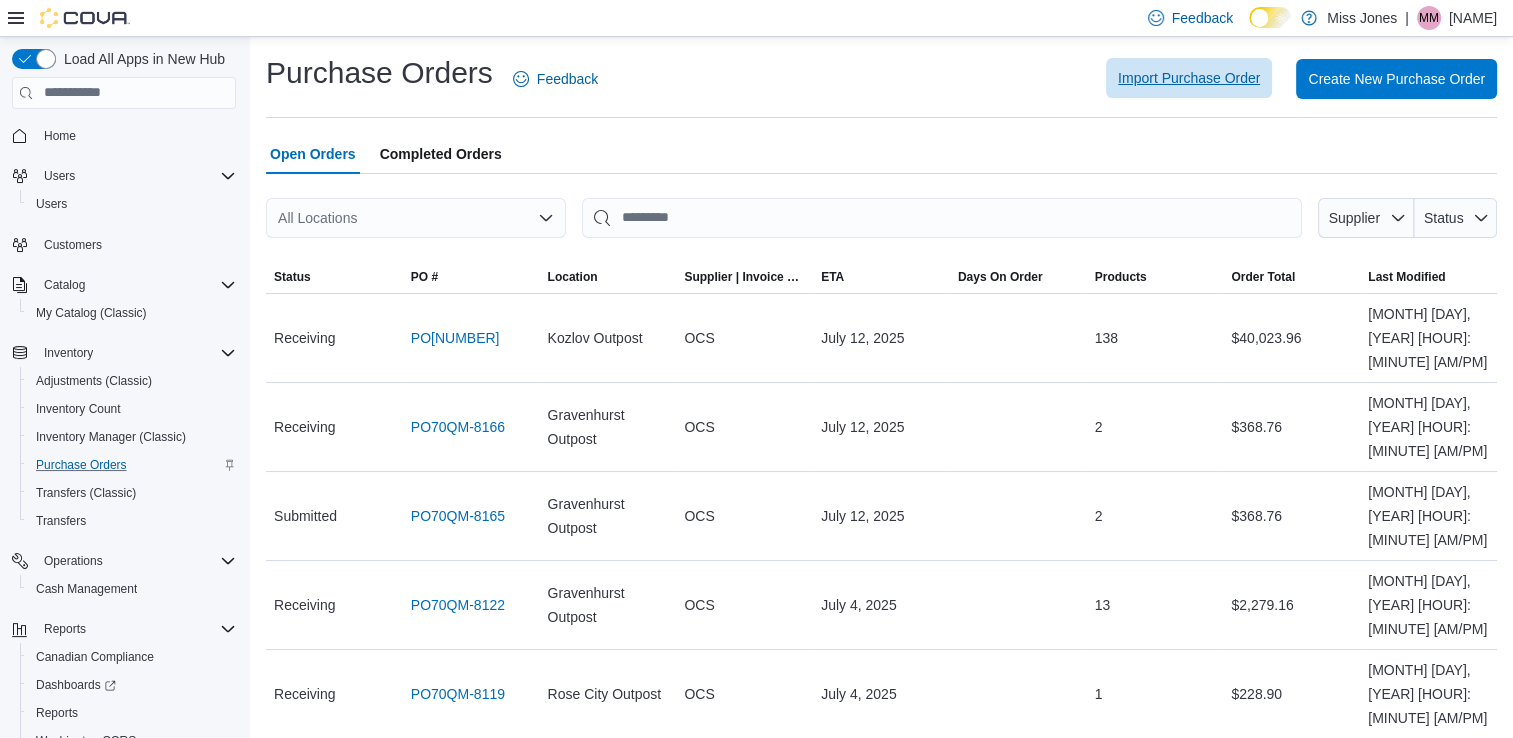 click on "Import Purchase Order" at bounding box center (1189, 78) 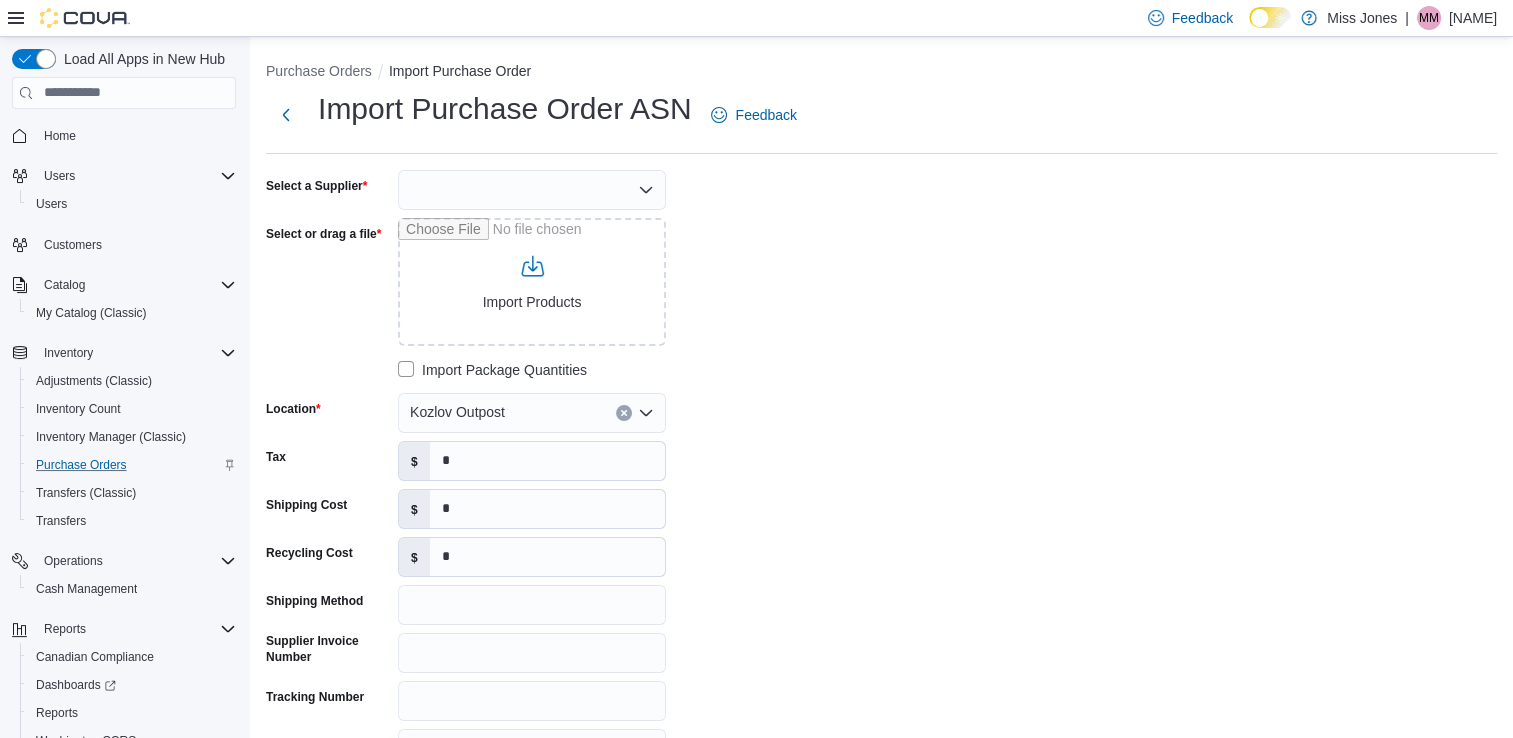 drag, startPoint x: 457, startPoint y: 205, endPoint x: 463, endPoint y: 188, distance: 18.027756 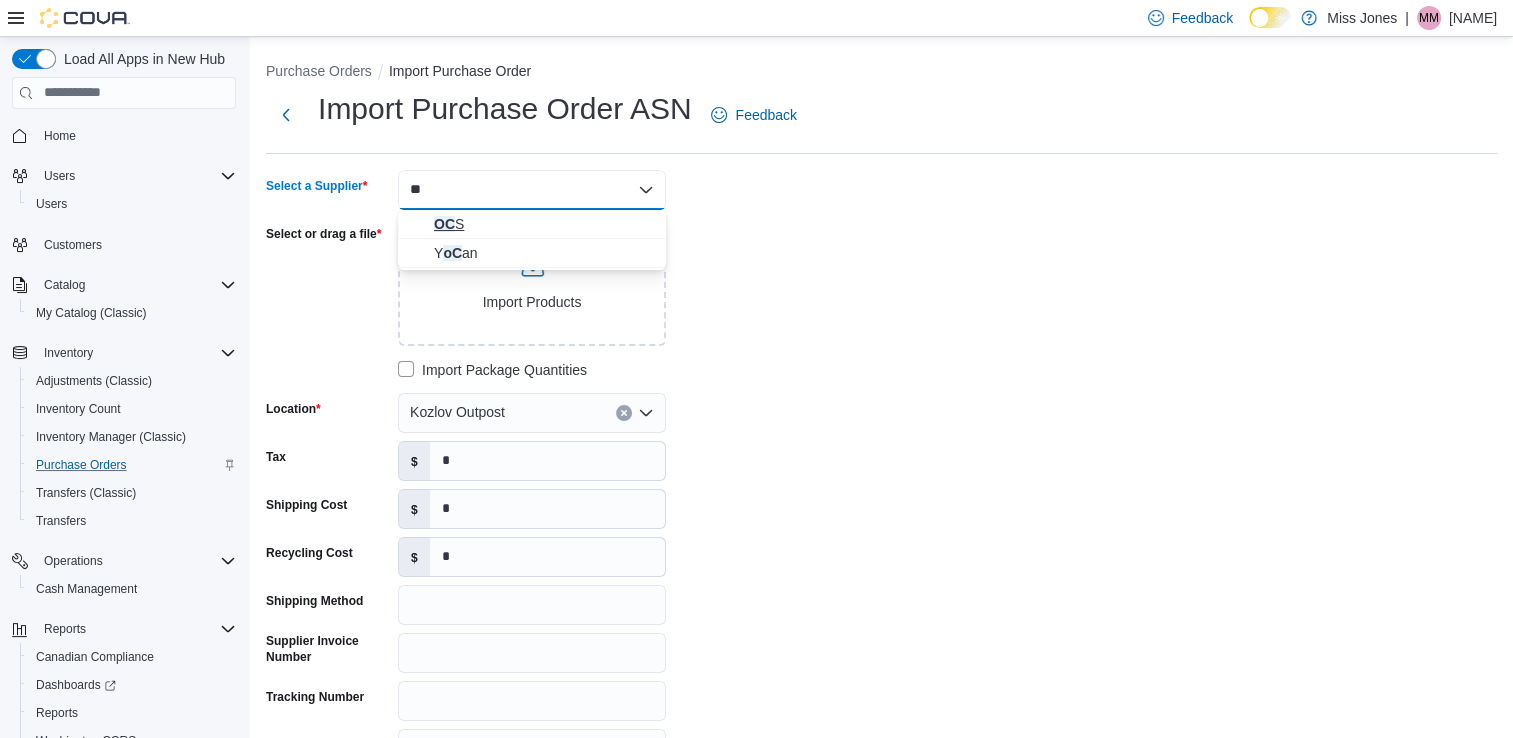 type on "**" 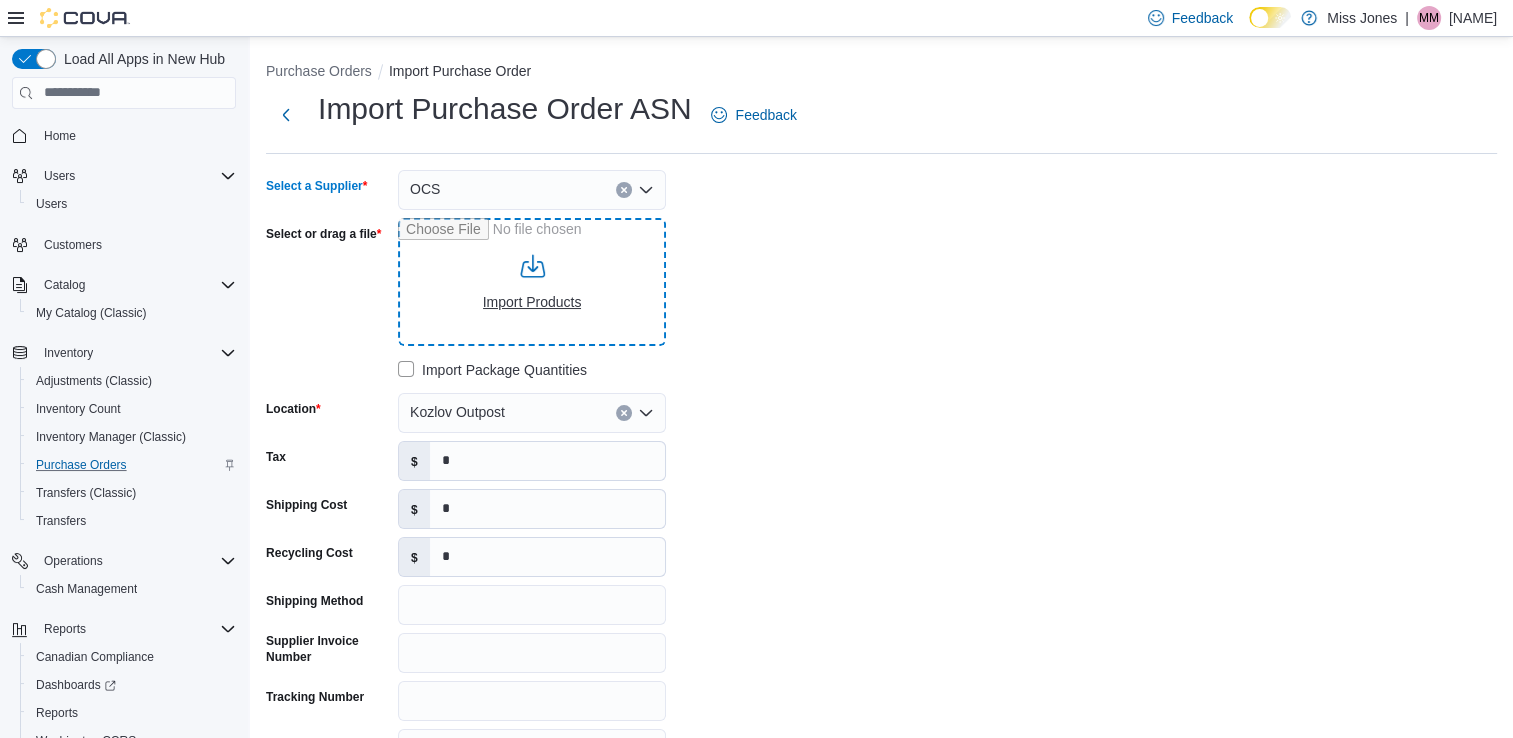 click on "Select or drag a file" at bounding box center (532, 282) 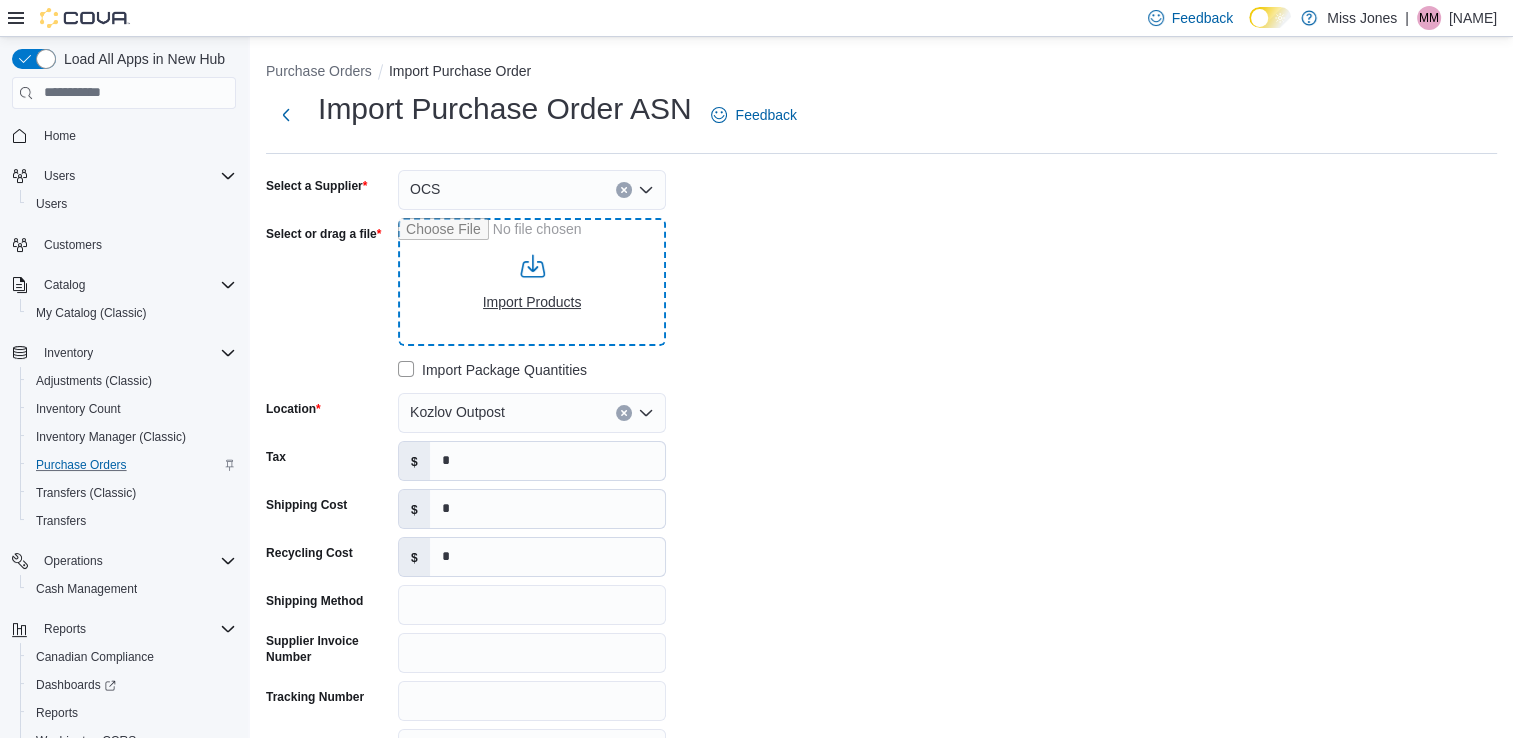 type on "**********" 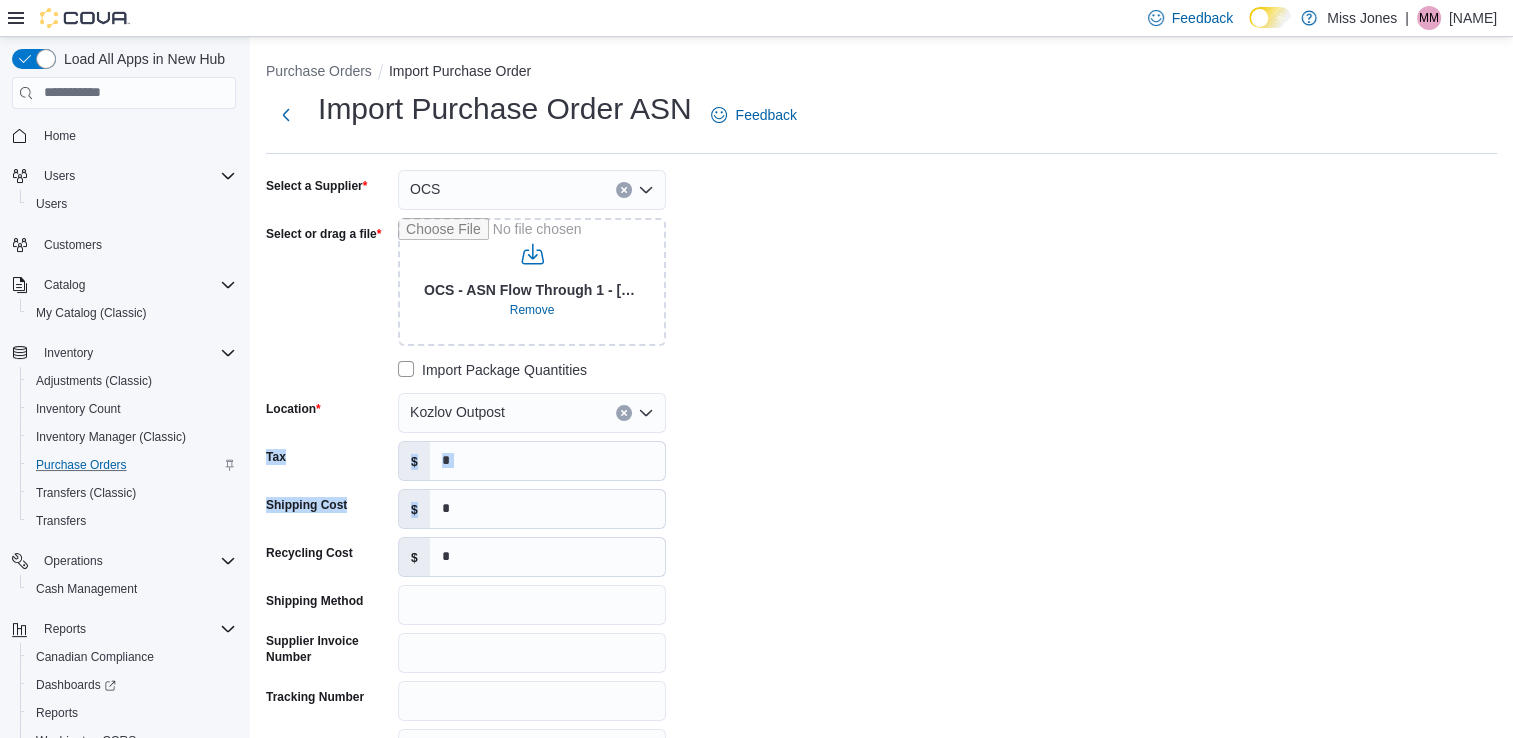 drag, startPoint x: 1511, startPoint y: 393, endPoint x: 1531, endPoint y: 528, distance: 136.47343 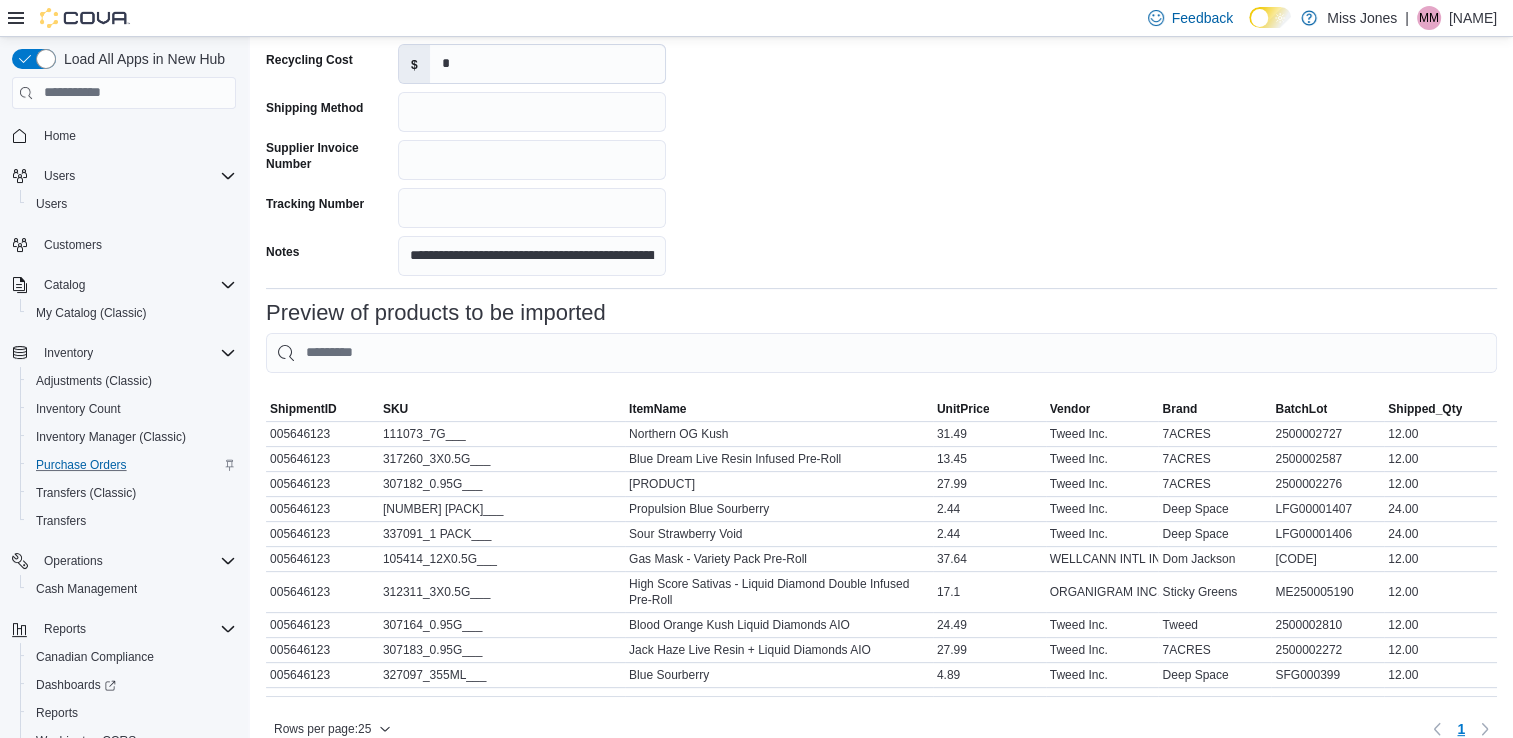 scroll, scrollTop: 578, scrollLeft: 0, axis: vertical 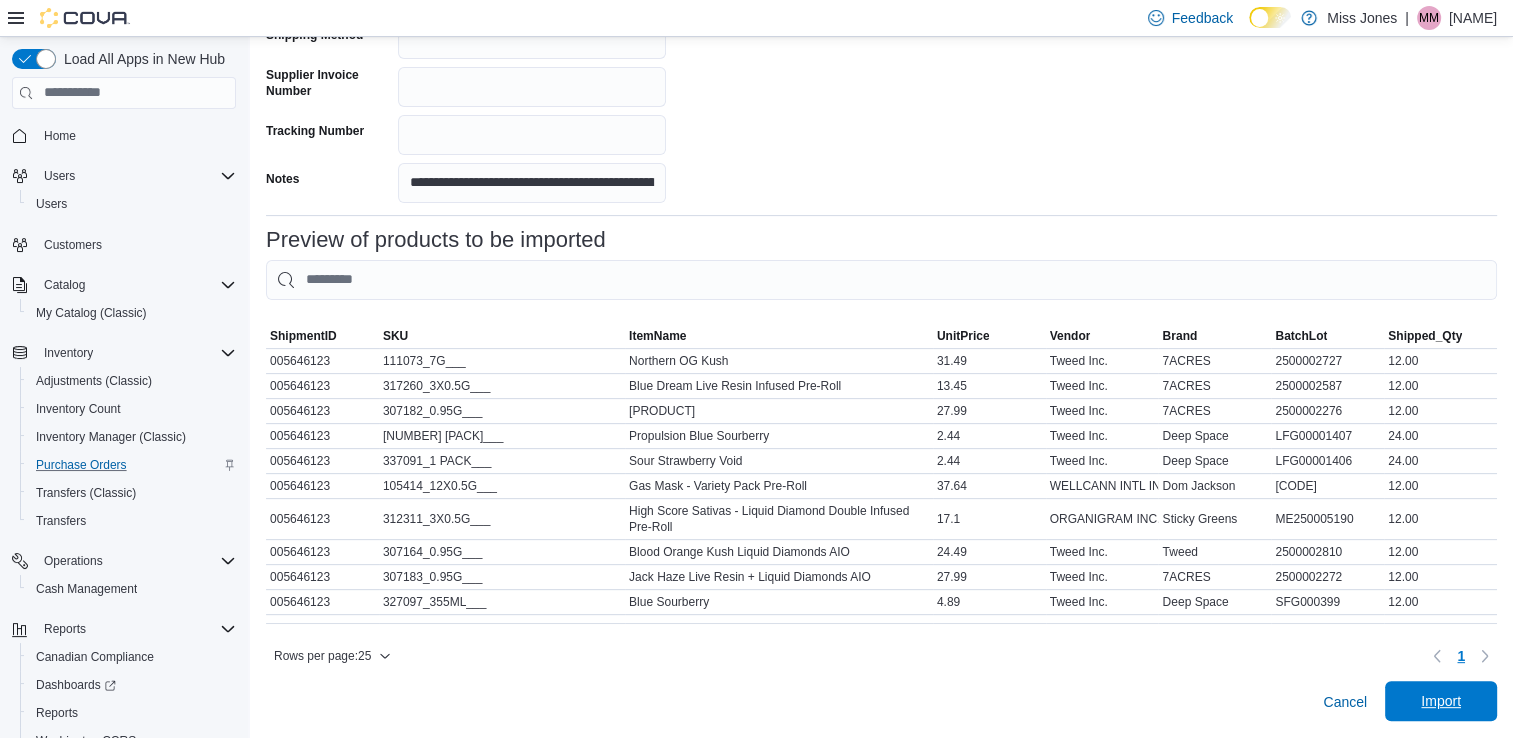 click on "Import" at bounding box center [1441, 701] 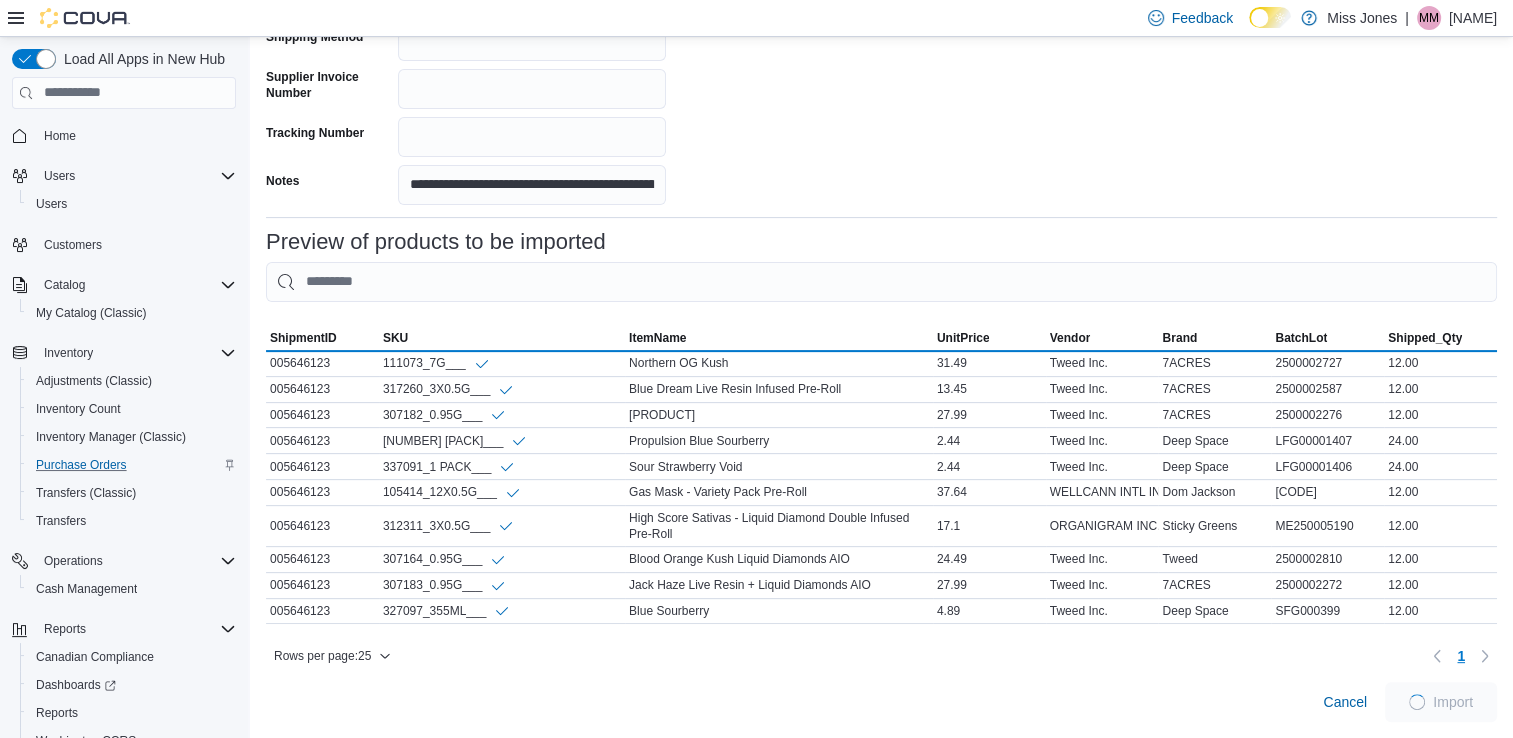 scroll, scrollTop: 577, scrollLeft: 0, axis: vertical 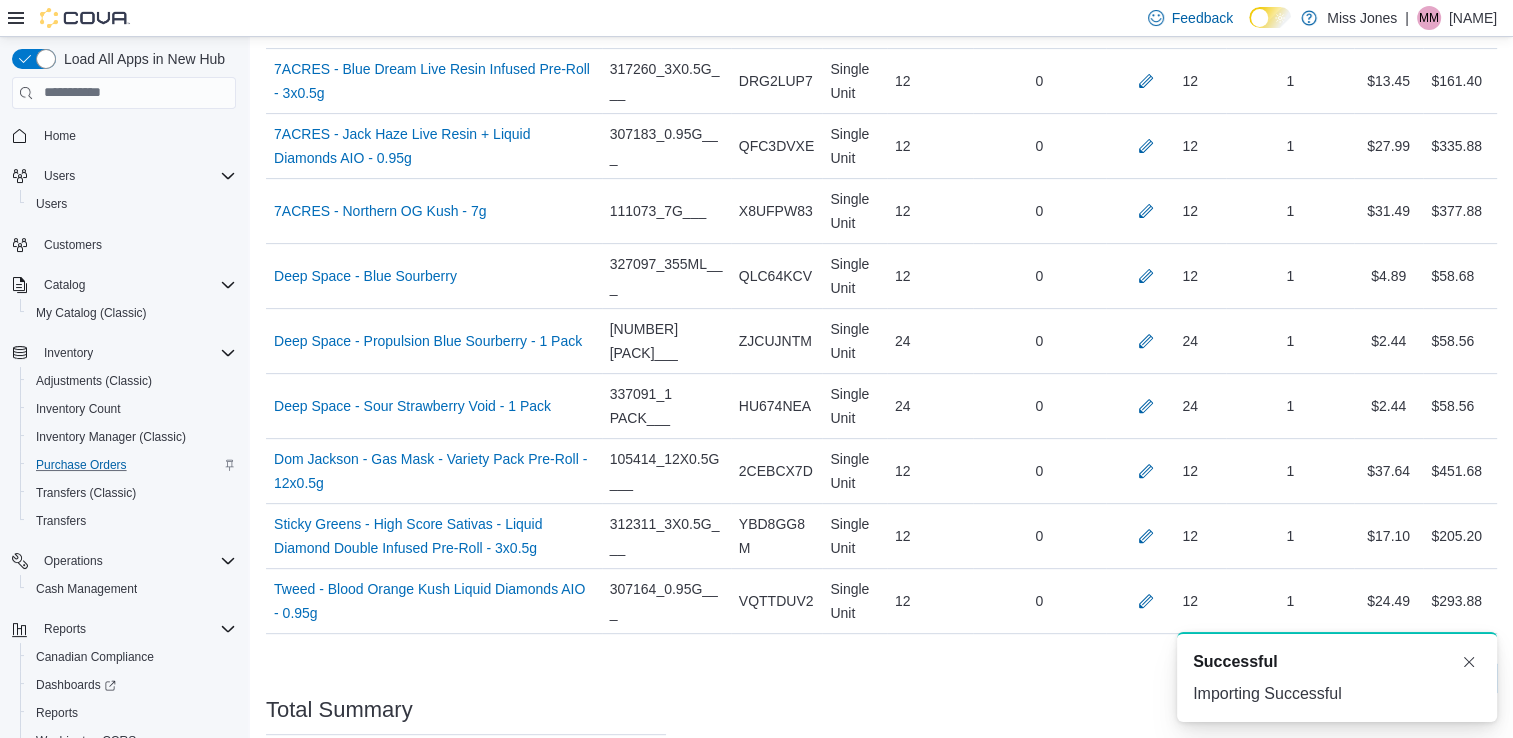 click on "Cancel Receive Products" at bounding box center (881, 678) 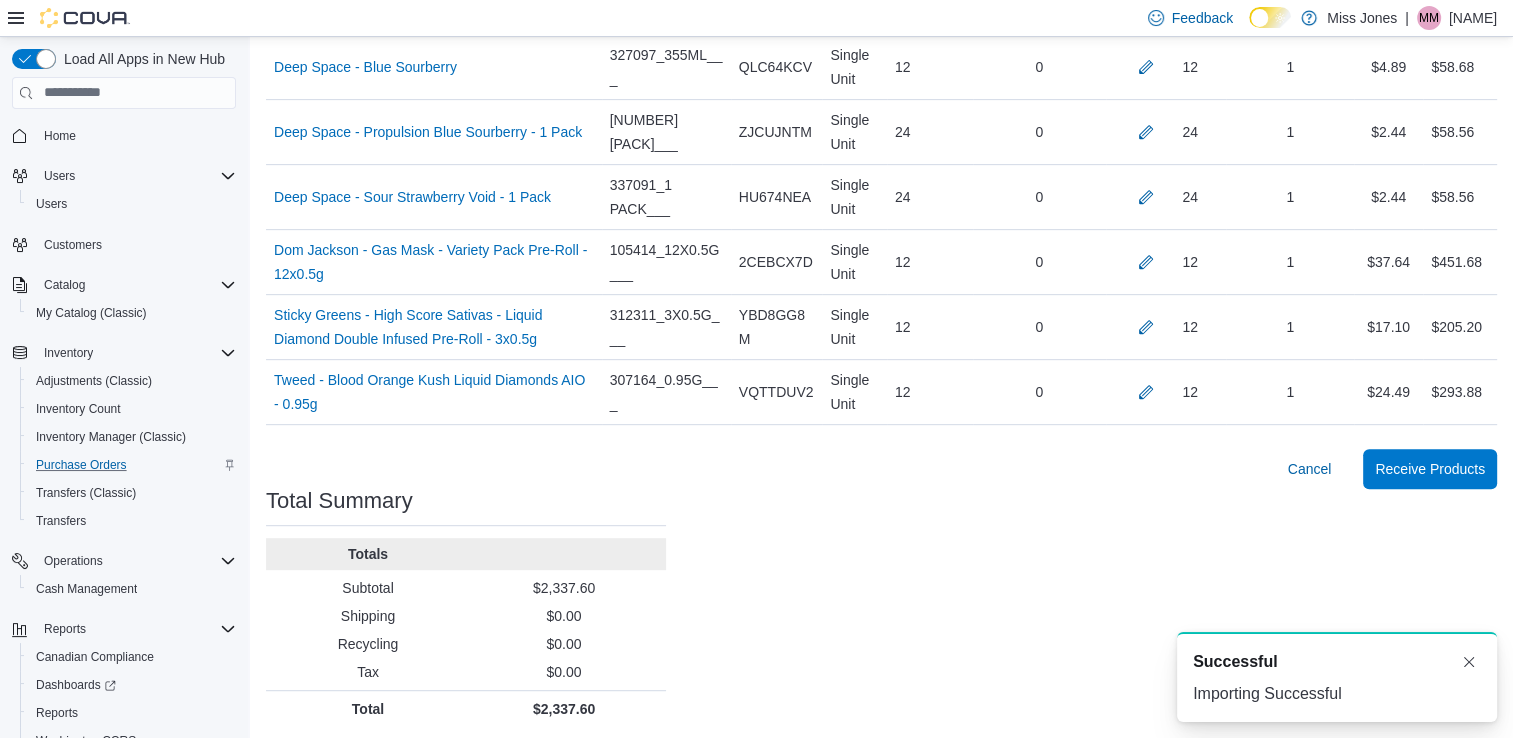 scroll, scrollTop: 856, scrollLeft: 0, axis: vertical 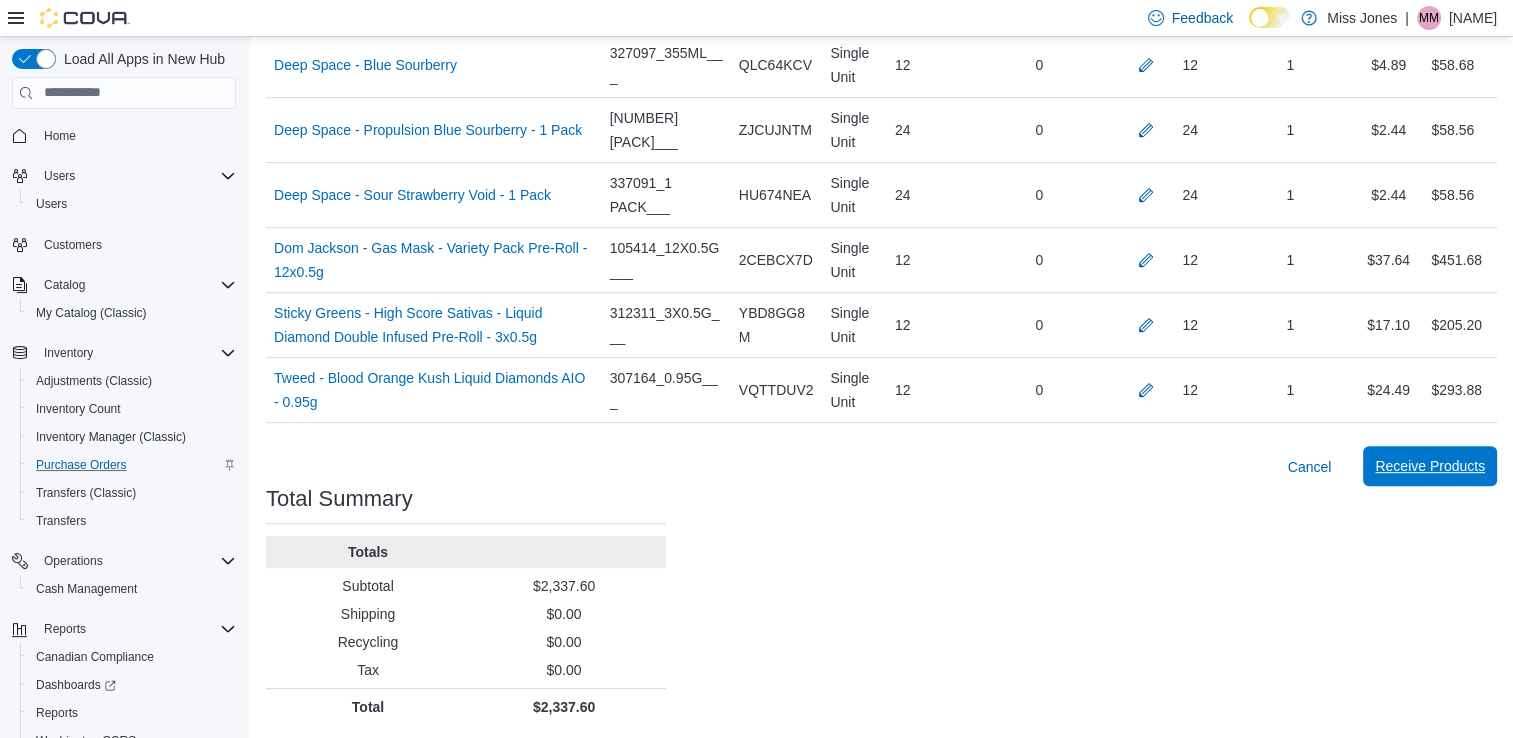 click on "Receive Products" at bounding box center (1430, 466) 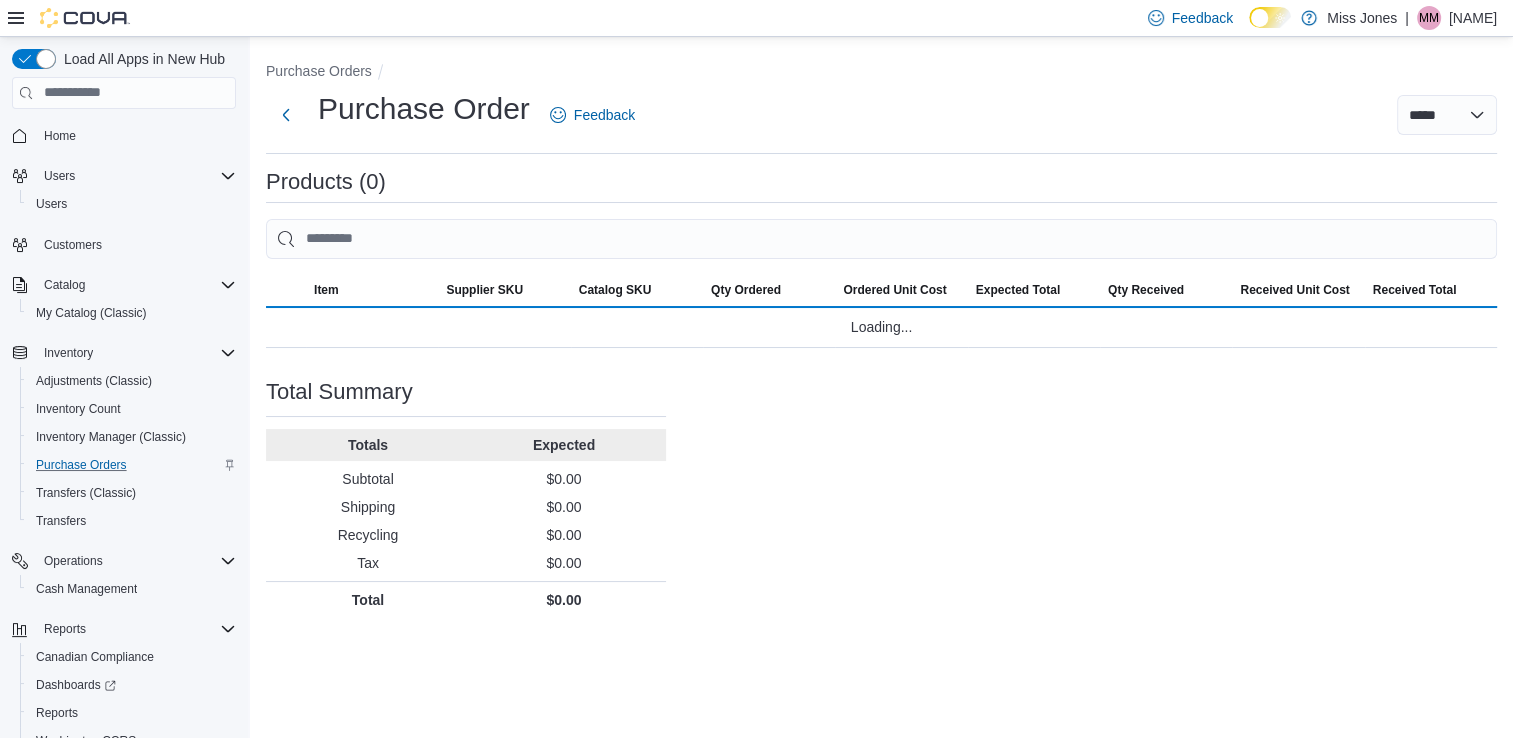 scroll, scrollTop: 0, scrollLeft: 0, axis: both 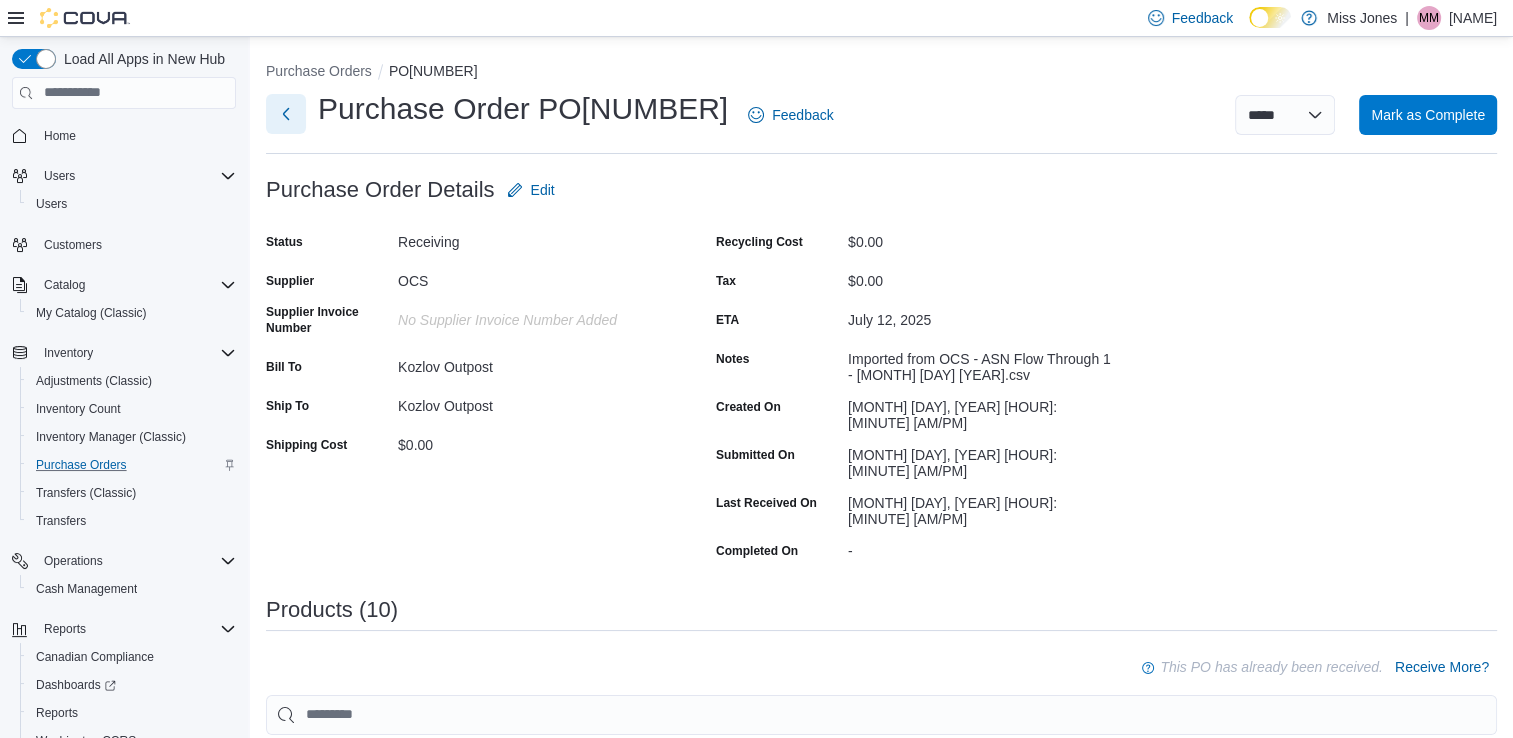 click at bounding box center (286, 114) 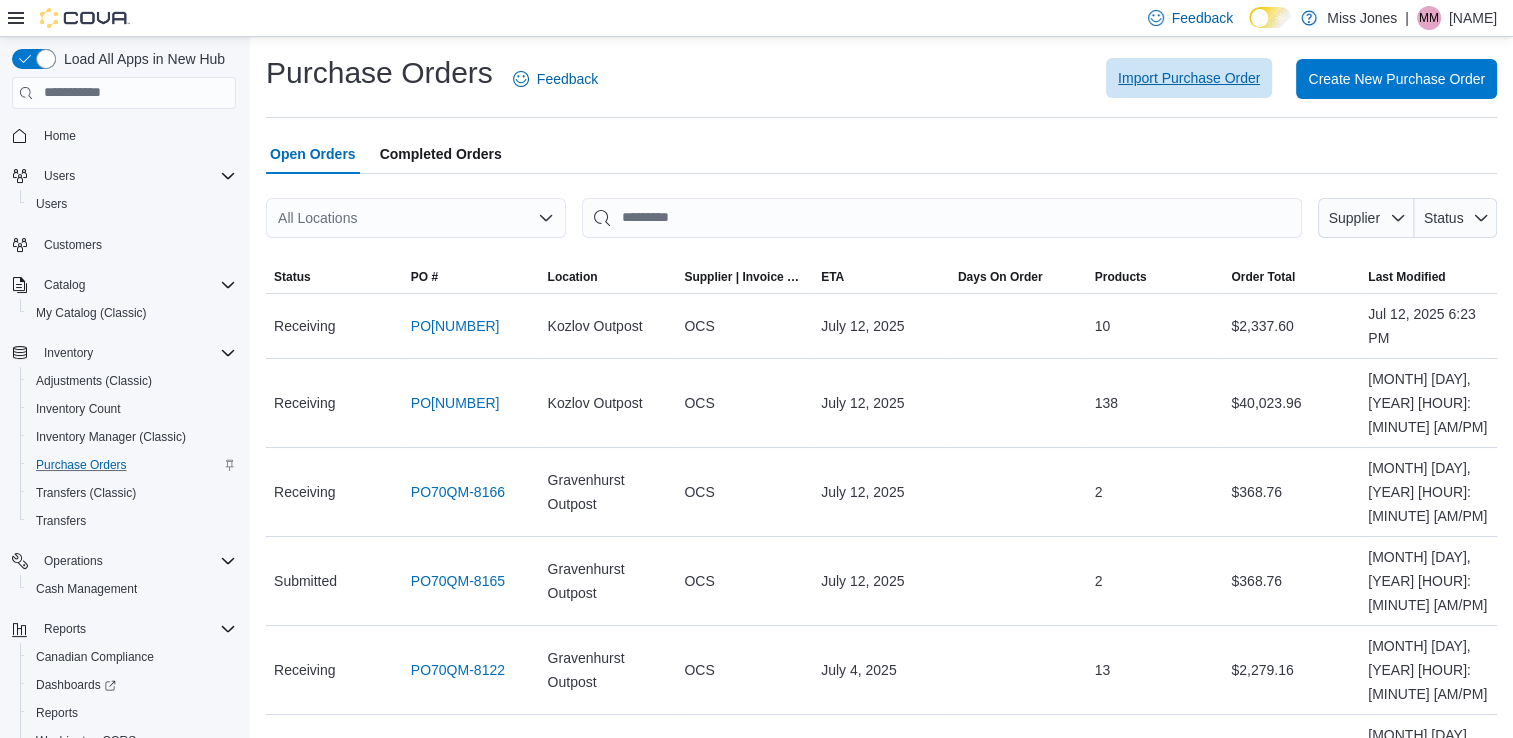 click on "Import Purchase Order" at bounding box center (1189, 78) 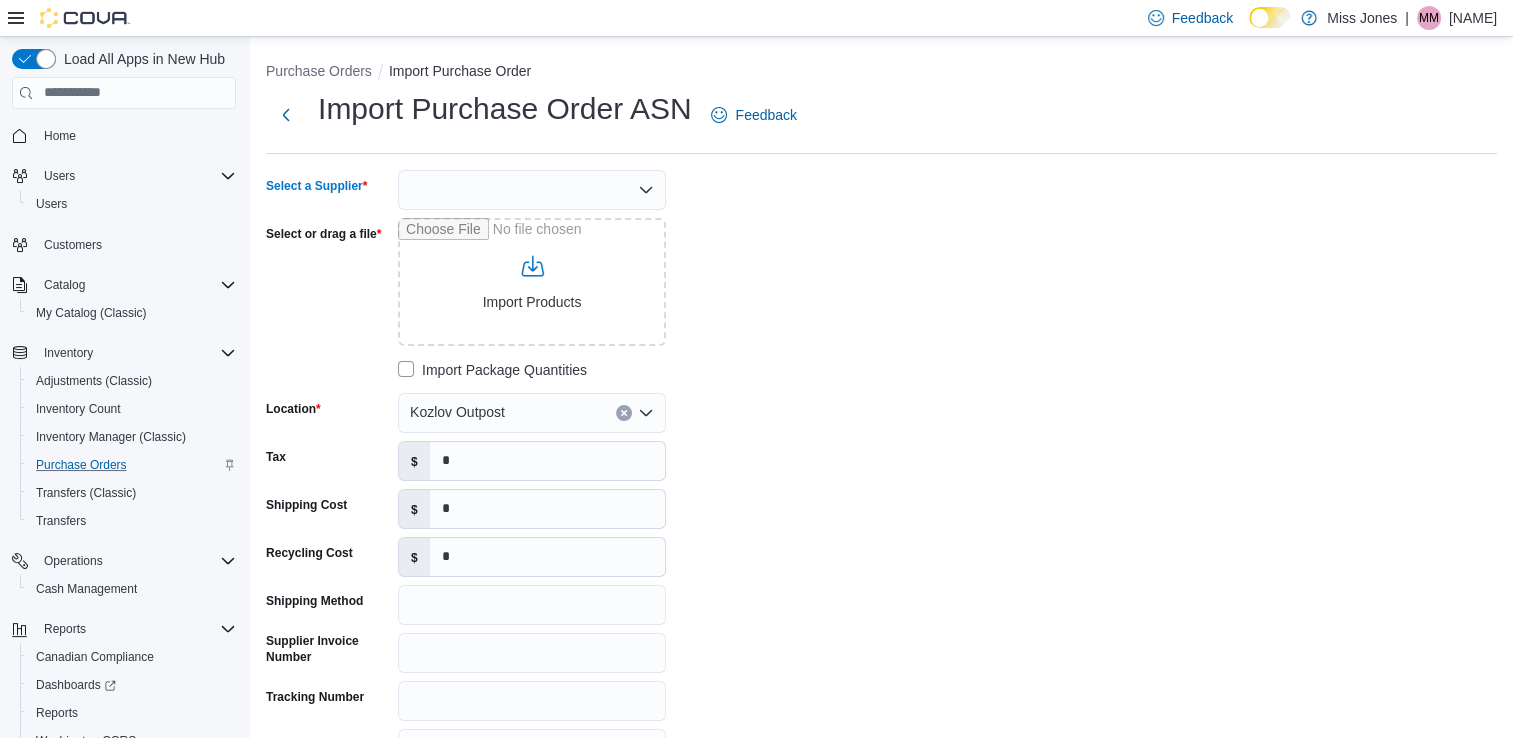 click at bounding box center (532, 190) 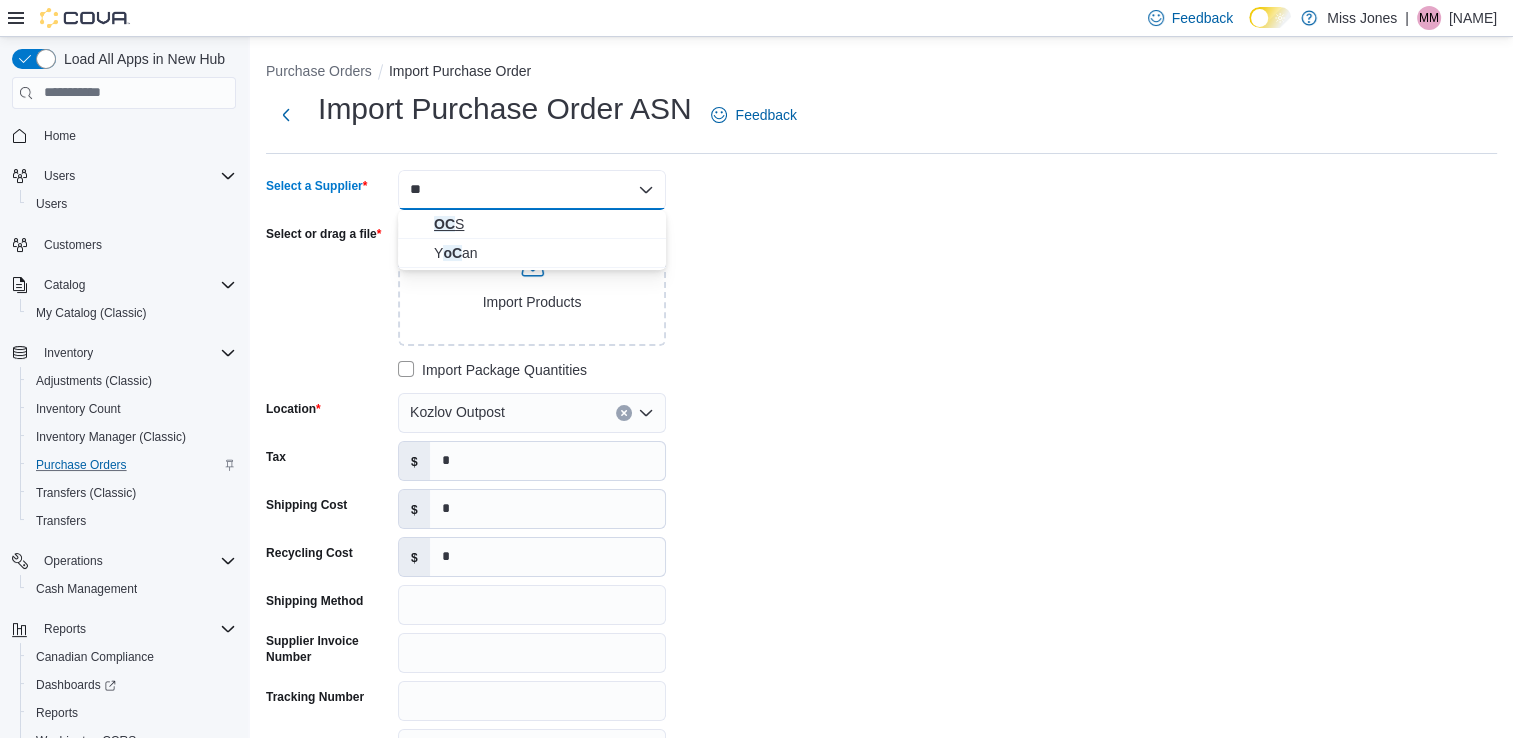 type on "**" 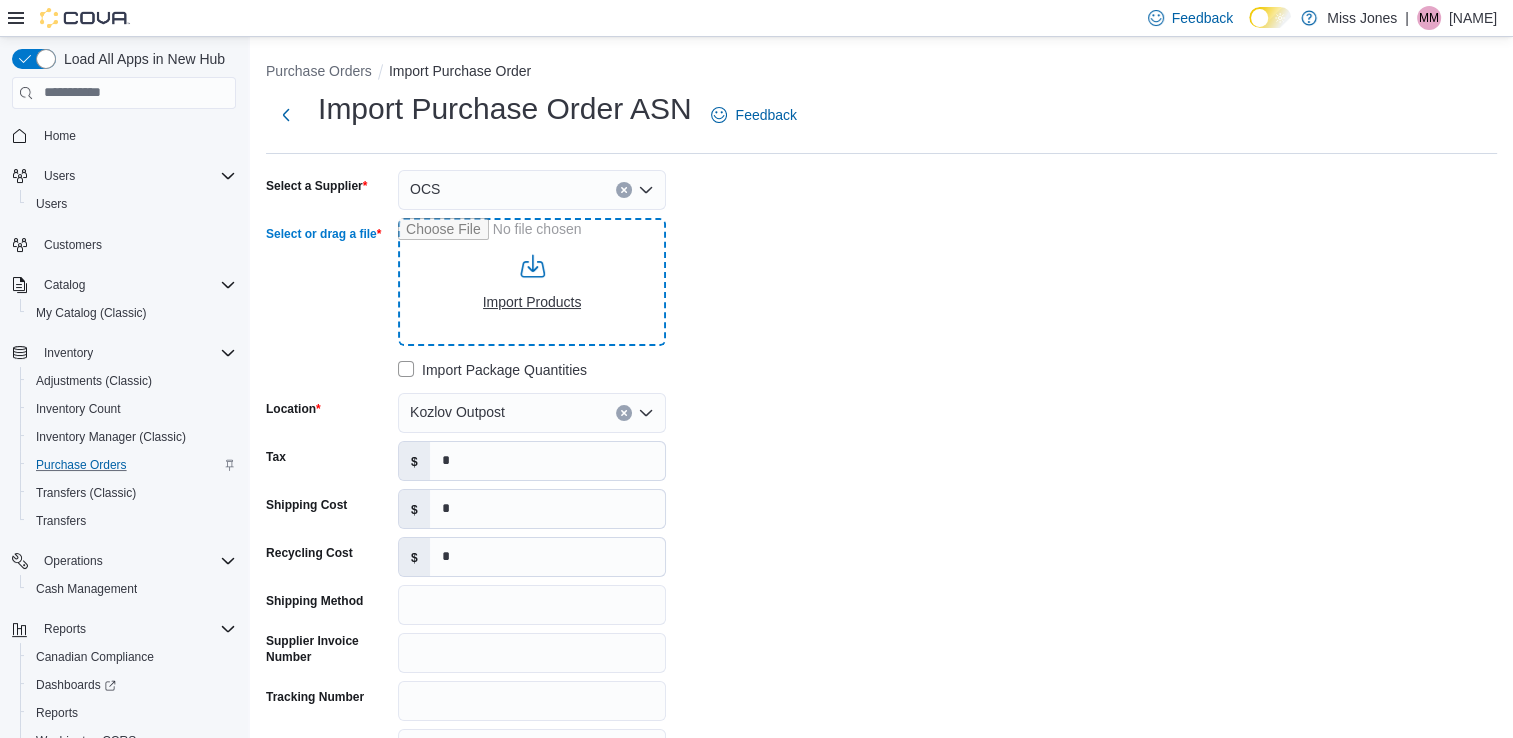 click on "Select or drag a file" at bounding box center [532, 282] 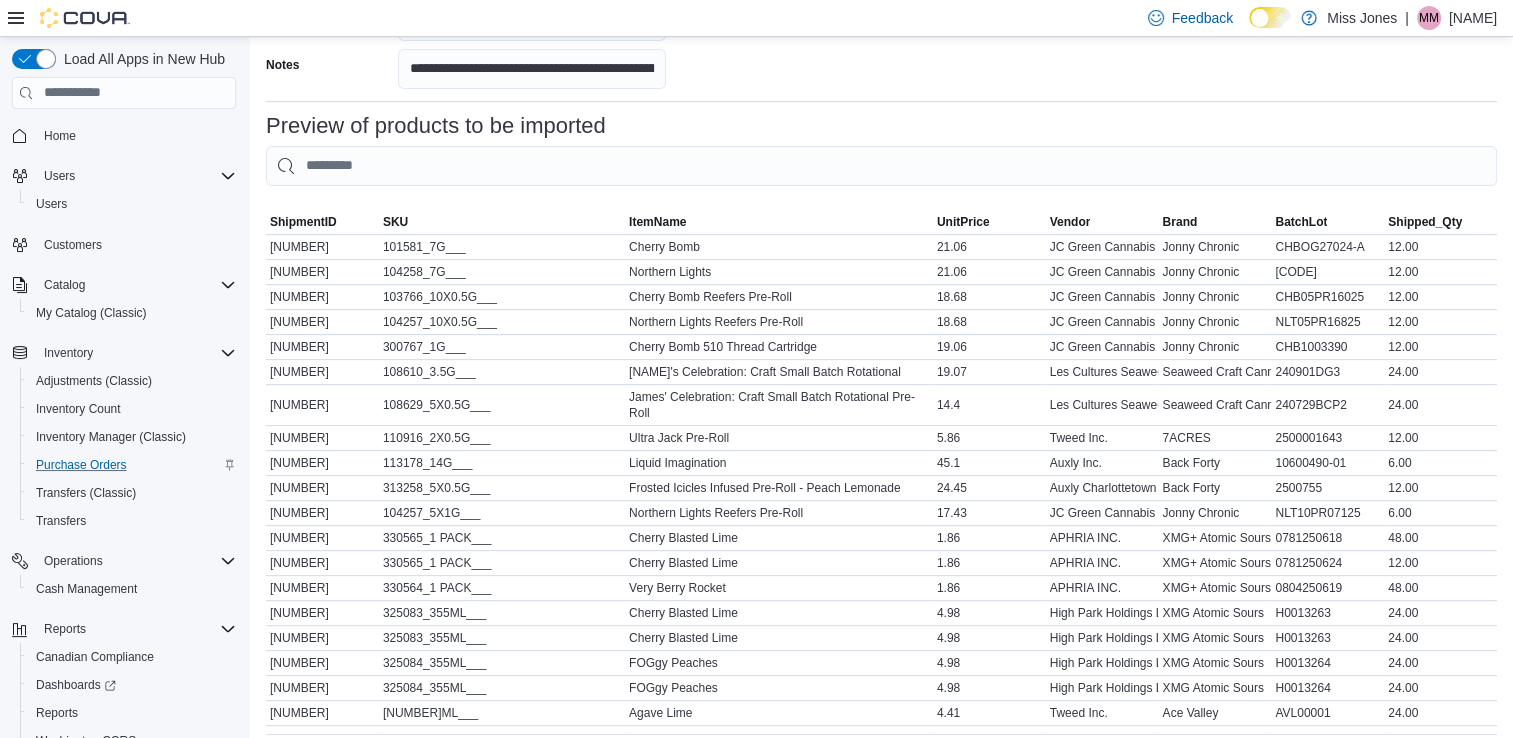 scroll, scrollTop: 801, scrollLeft: 0, axis: vertical 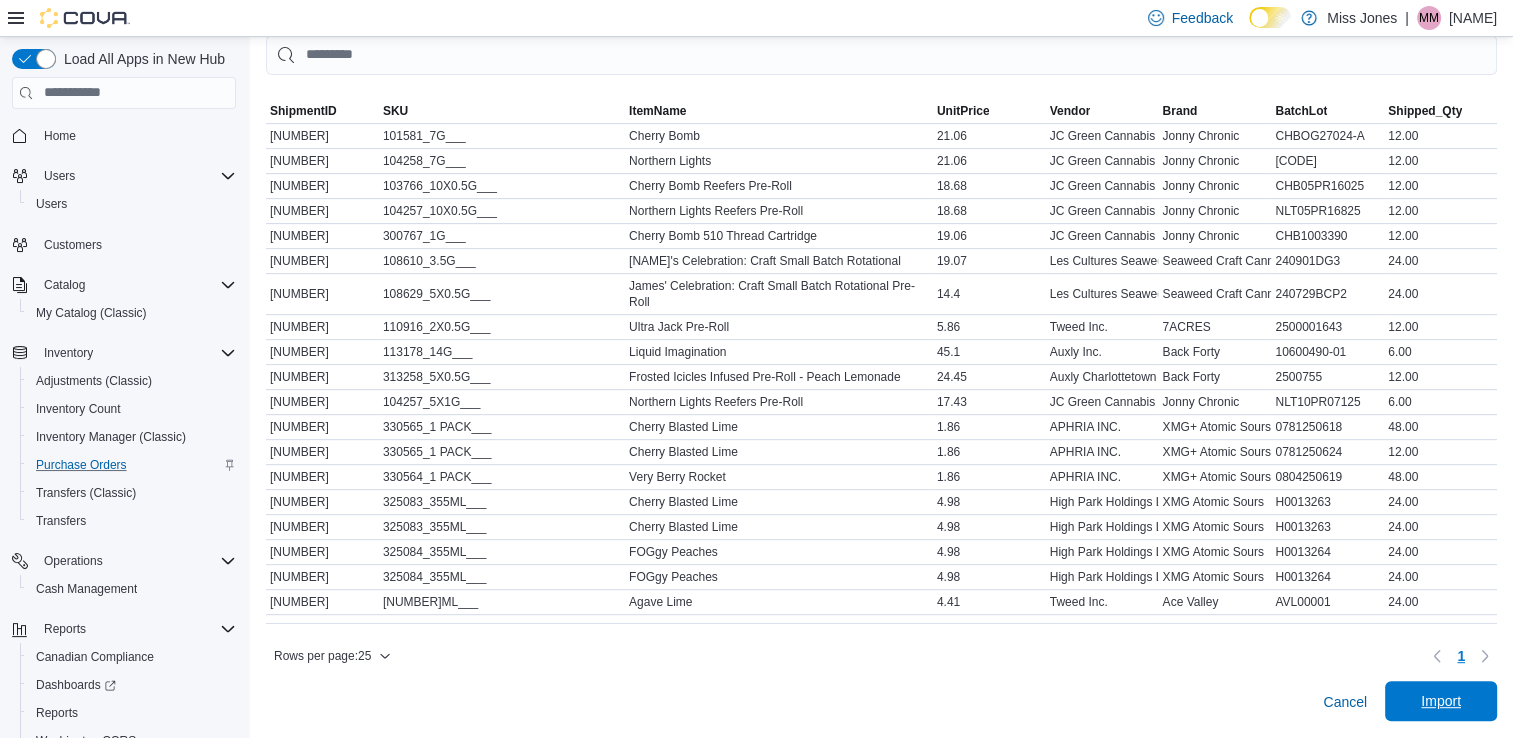 click on "Import" at bounding box center [1441, 701] 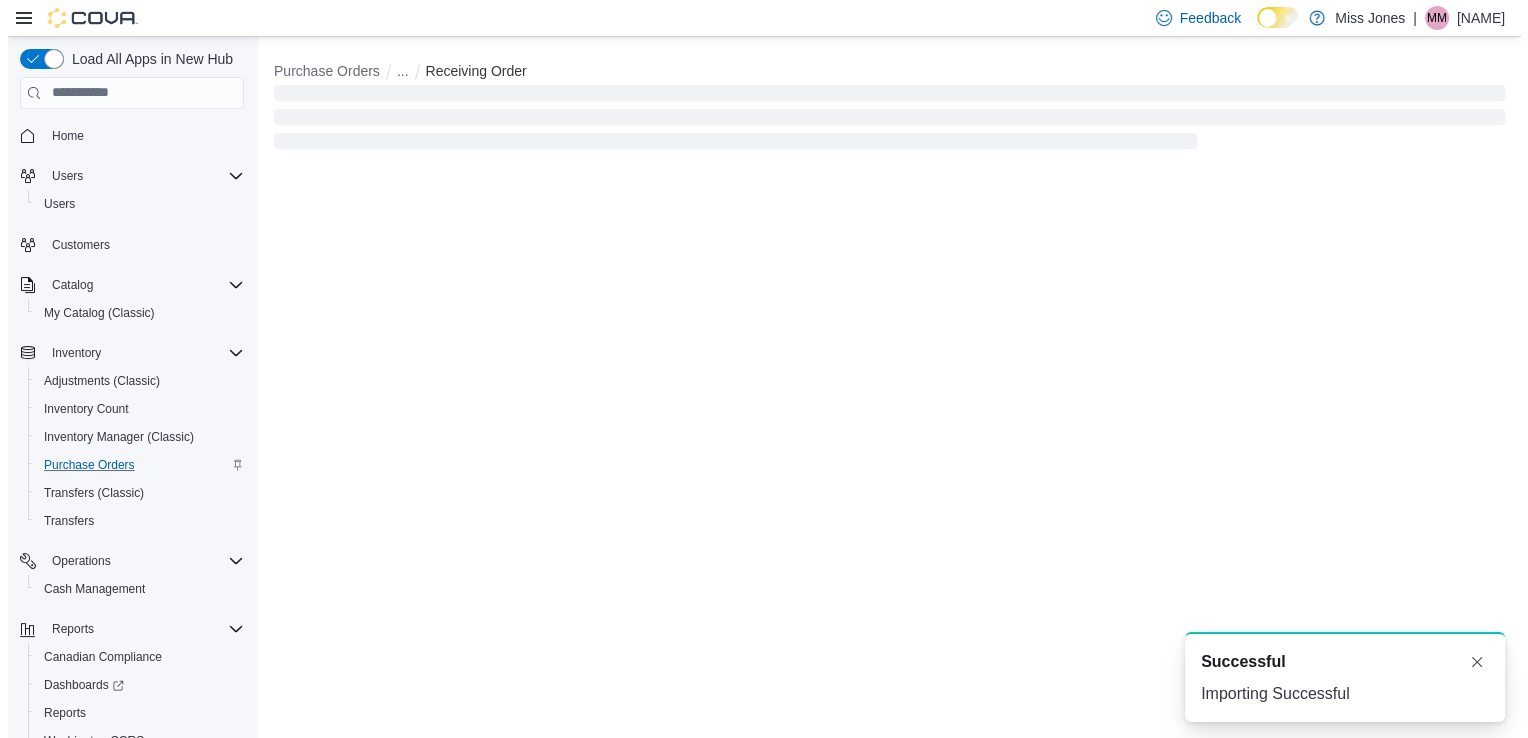 scroll, scrollTop: 0, scrollLeft: 0, axis: both 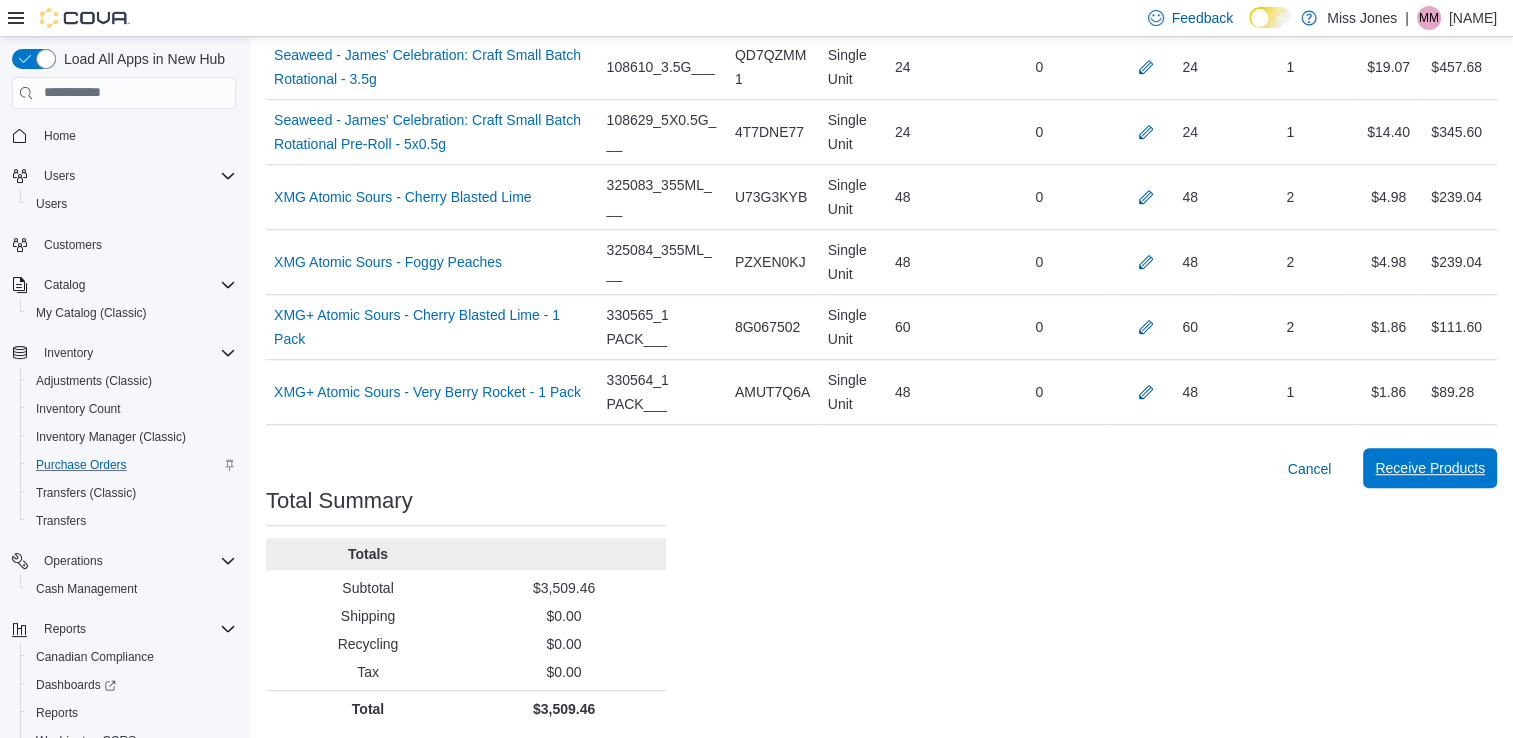 click on "Receive Products" at bounding box center (1430, 468) 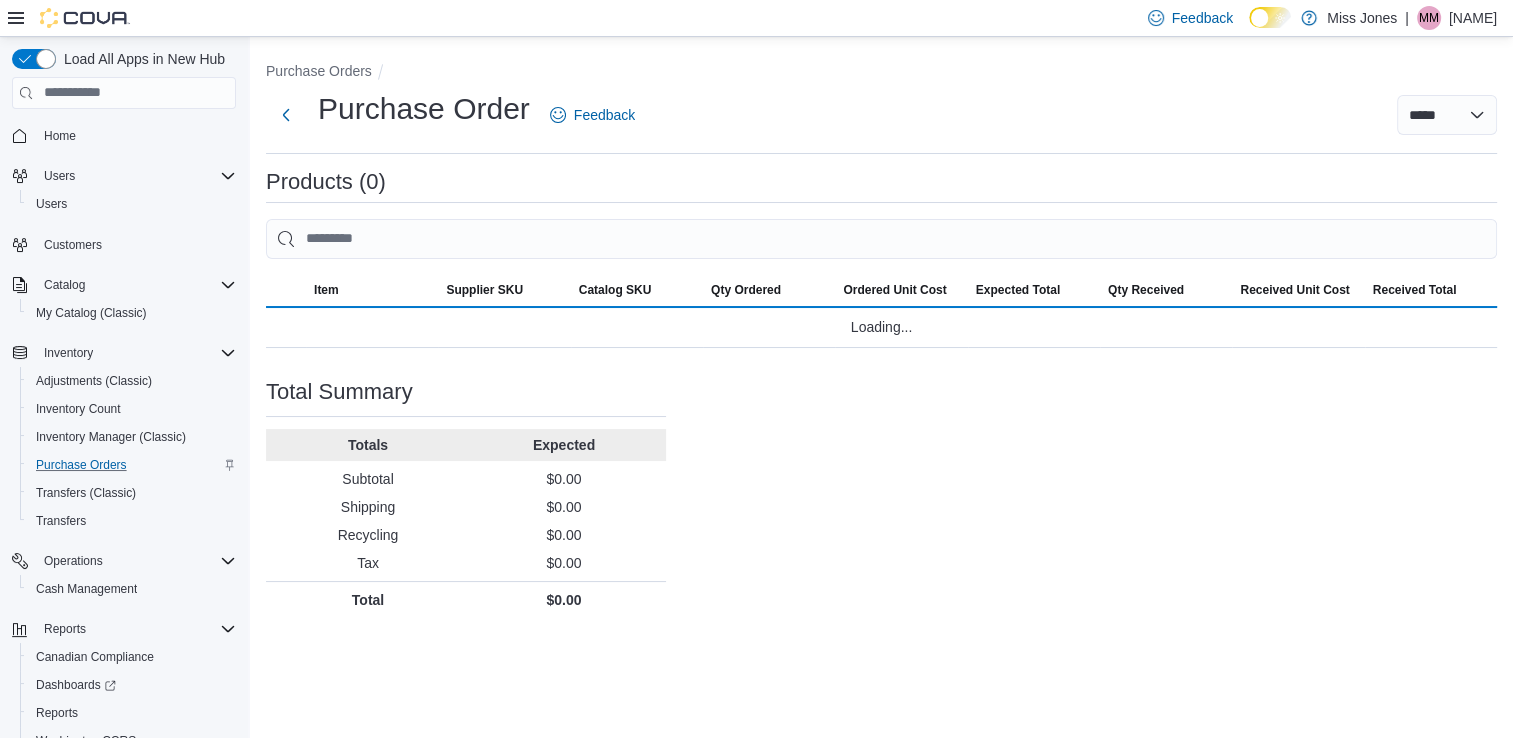 scroll, scrollTop: 0, scrollLeft: 0, axis: both 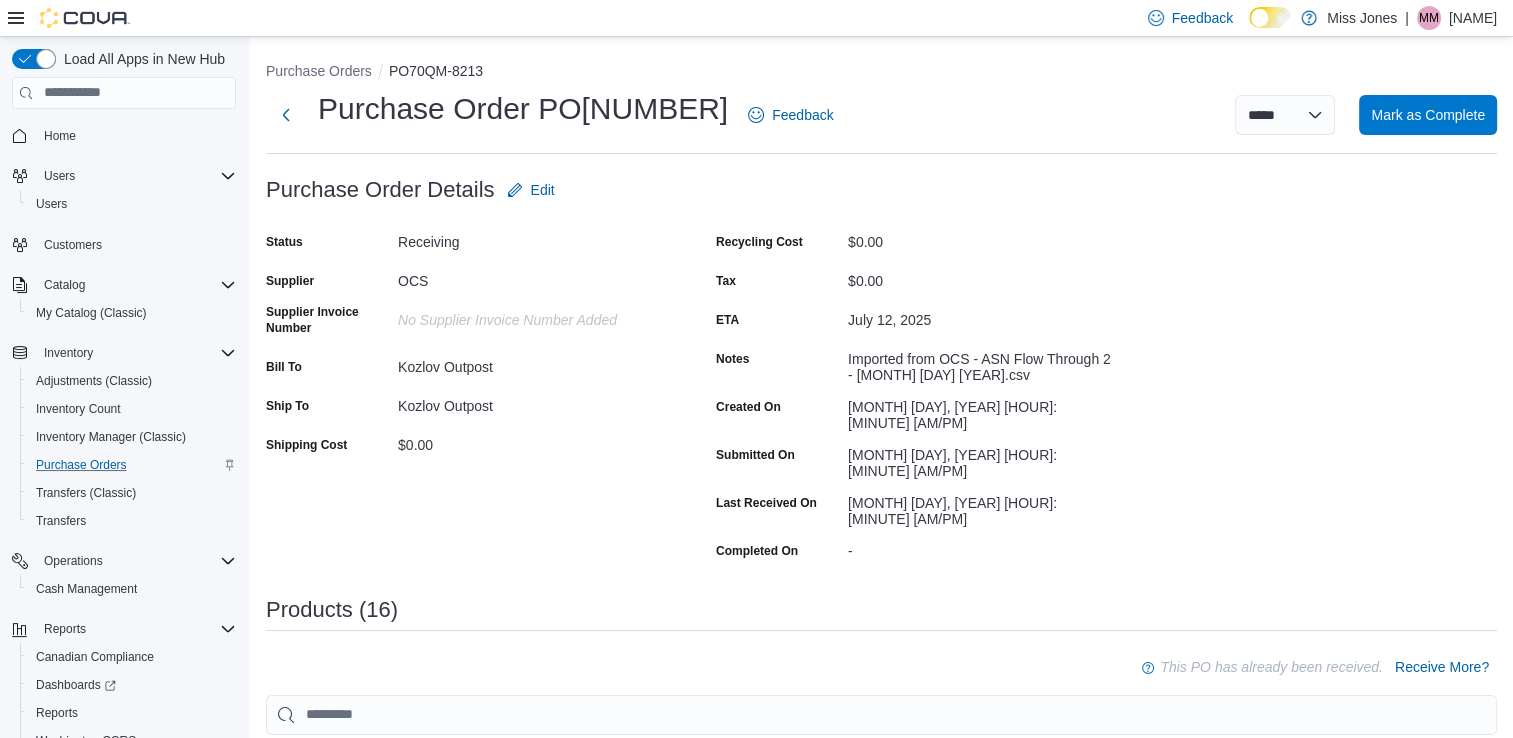 click on "Purchase Order: PO[NUMBER] Feedback Purchase Order Details   Edit Status Receiving Supplier OCS Supplier Invoice Number No Supplier Invoice Number added Bill To [NAME] Outpost Ship To [NAME] Shipping Cost $[PRICE] Recycling Cost $[PRICE] Tax $[PRICE] ETA [MONTH] [DAY], [YEAR] Notes Imported from OCS - ASN Flow Through 2 - [MONTH] [DAY] [YEAR].csv Created On [MONTH] [DAY], [YEAR] [HOUR]:[MINUTE] [AM/PM] Submitted On [MONTH] [DAY], [YEAR] [HOUR]:[MINUTE] [AM/PM] Last Received On [MONTH] [DAY], [YEAR] [HOUR]:[MINUTE] [AM/PM] Completed On - Products (16)   This PO has already been received. Receive More? Sorting EuiBasicTable with search callback Item Supplier SKU Catalog SKU Qty Ordered Ordered Unit Cost Expected Total Qty Received Received Unit Cost Received Total [PRODUCT] - [PRODUCT] Pre-Rolls - 10x0.5g Supplier SKU [NUMBER]_[NUMBER]___ Catalog SKU [CODE] Qty Ordered 12 Ordered Unit Cost $[PRICE] Expected Total $[PRICE] Qty Received 12 Received Unit Cost $[PRICE] Received Total $[PRICE] [BRAND] - [PRODUCT] - 14g Supplier SKU [NUMBER]_[NUMBER]___ Catalog SKU [CODE] Qty Ordered 6 6" at bounding box center [881, 1195] 